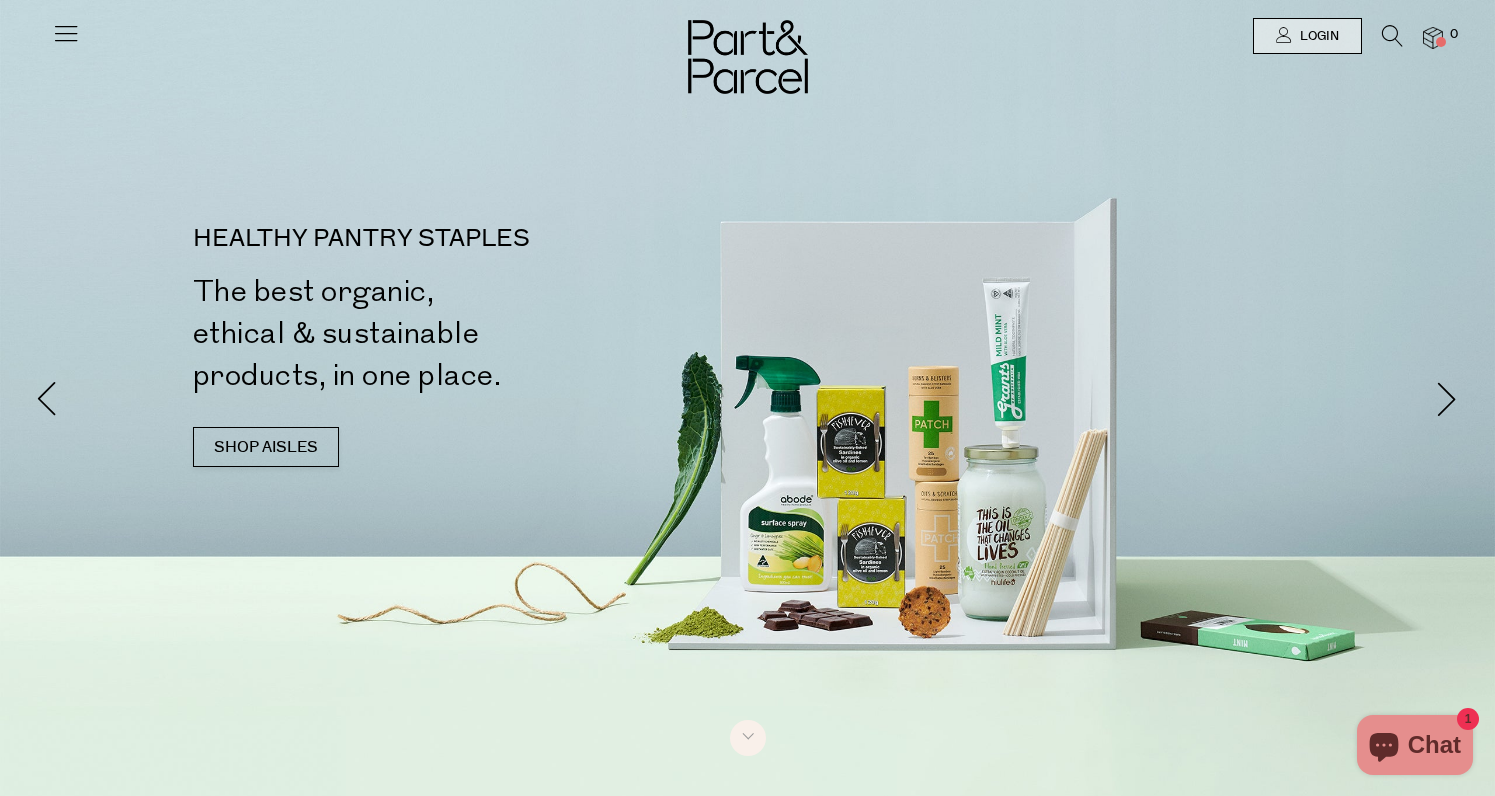scroll, scrollTop: 0, scrollLeft: 0, axis: both 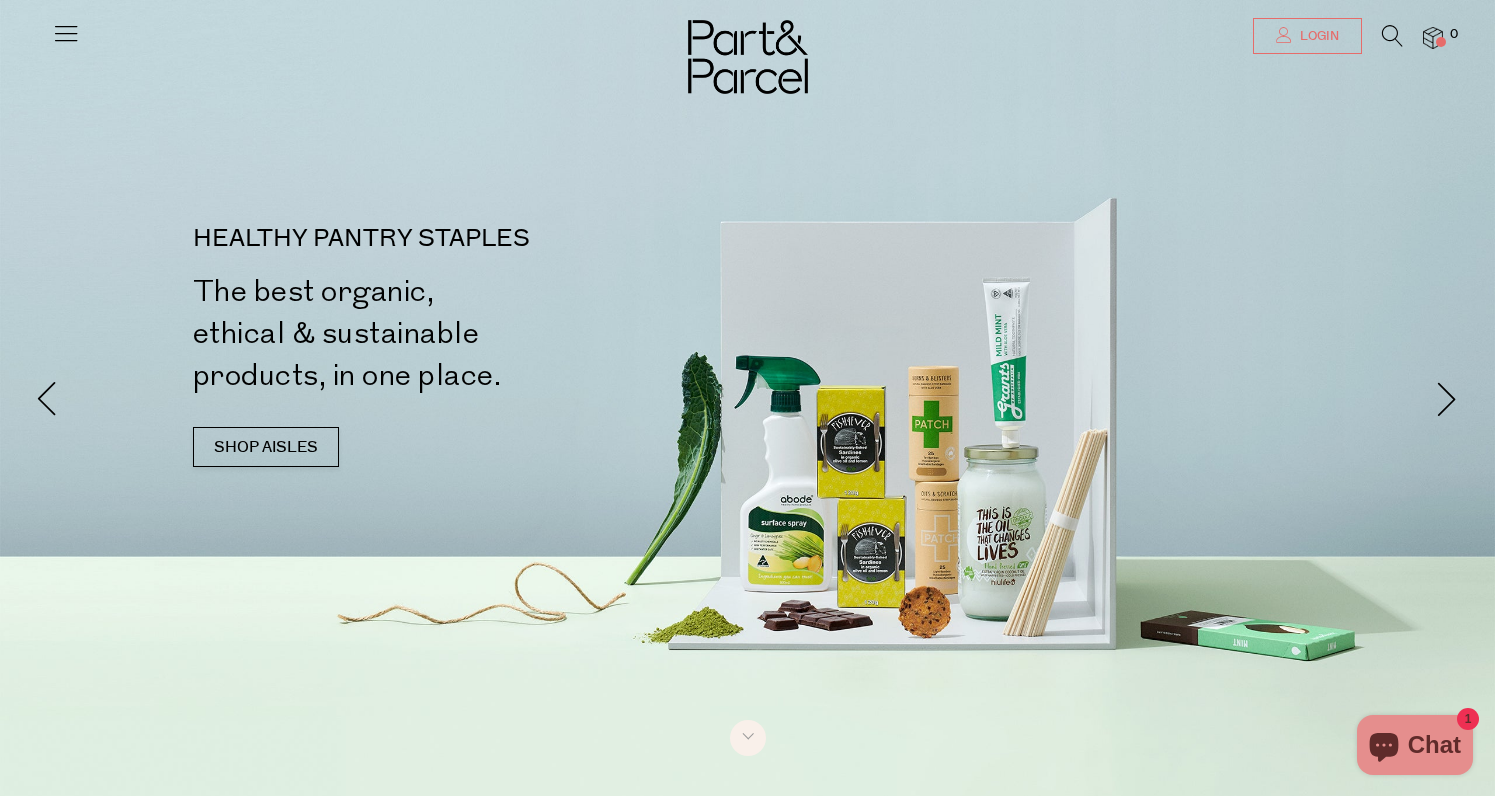 click on "Login" at bounding box center (1307, 36) 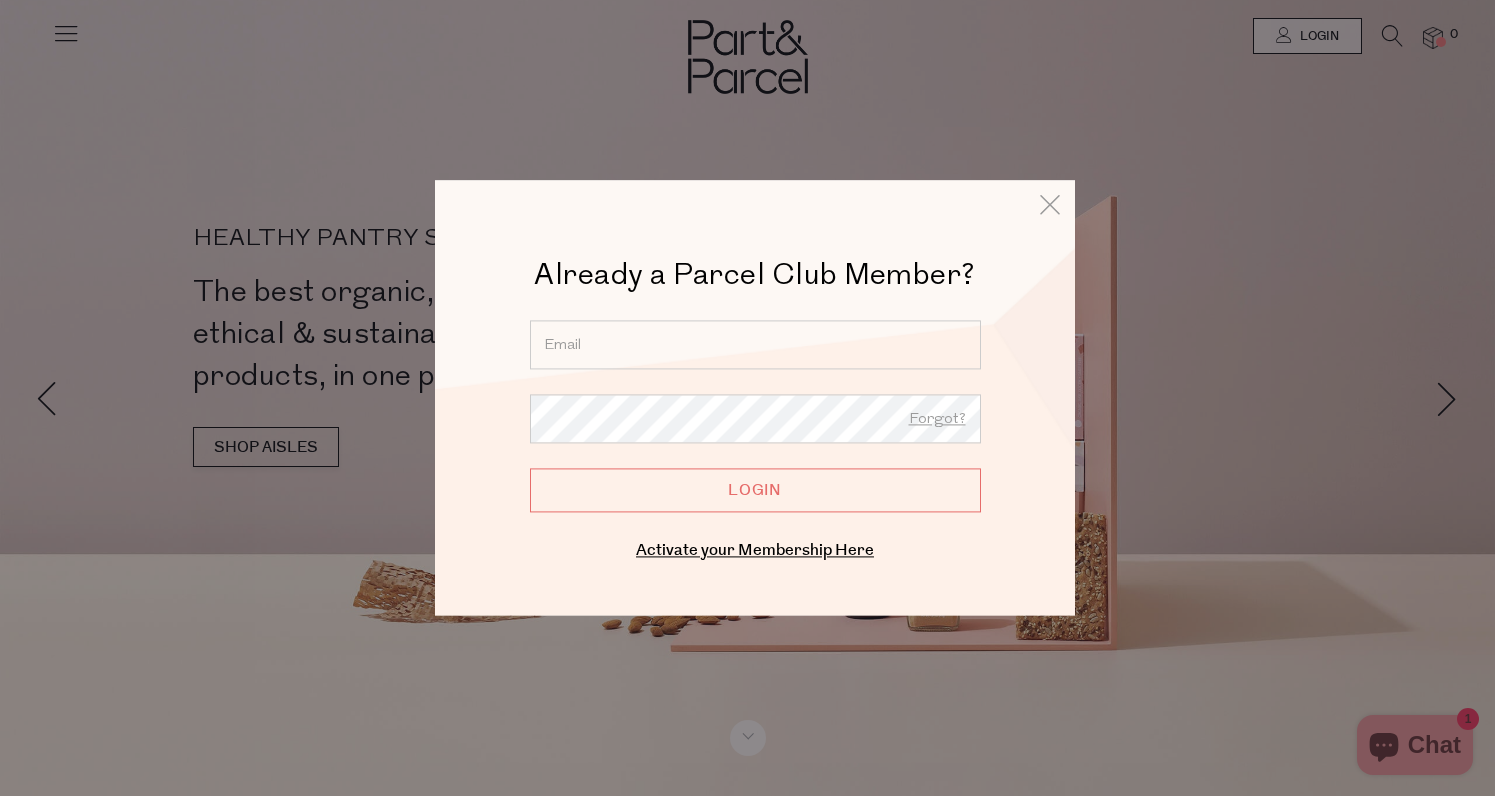 type on "maggieglouzman@gmail.com" 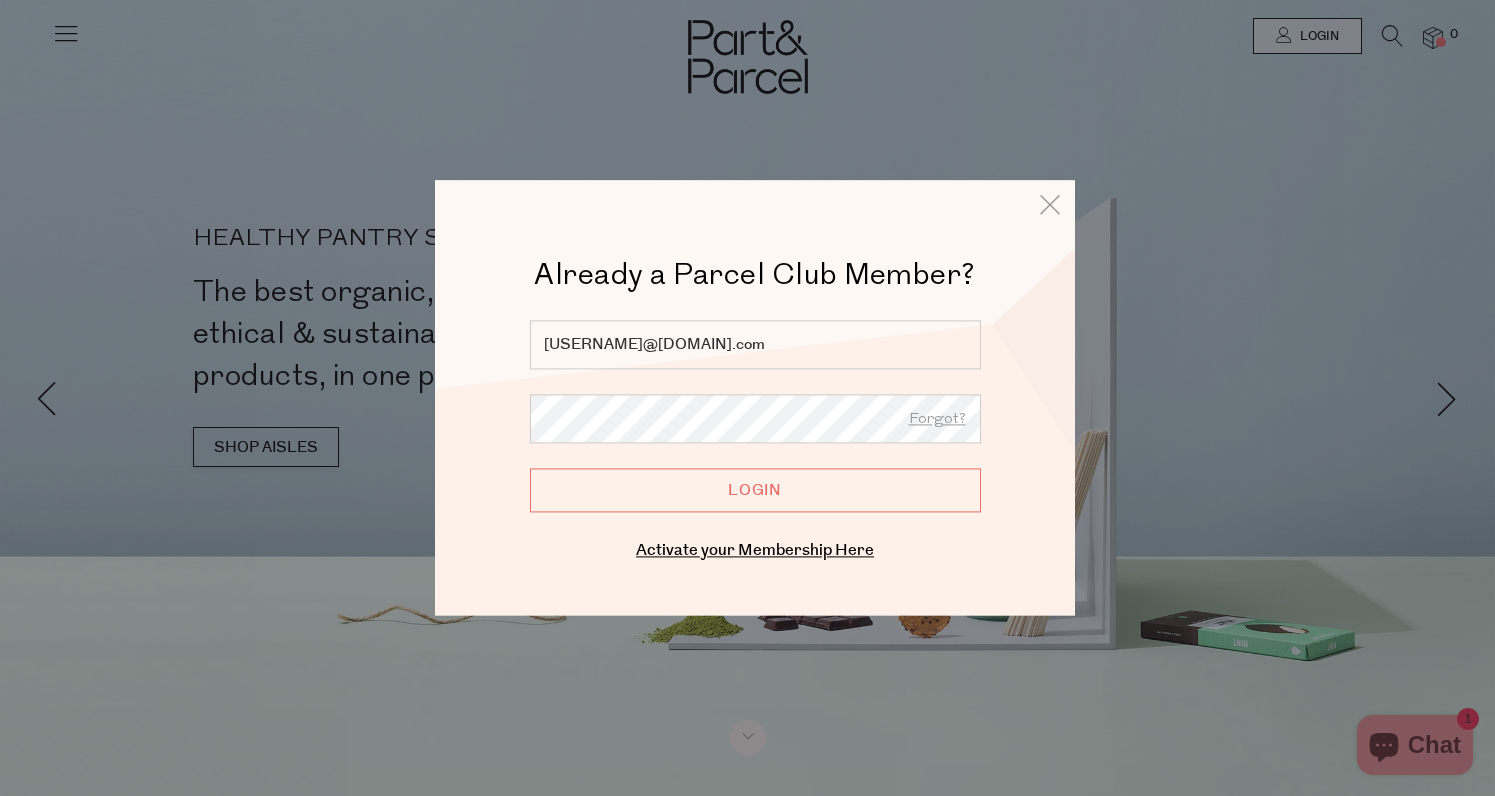 click on "Login" at bounding box center (755, 490) 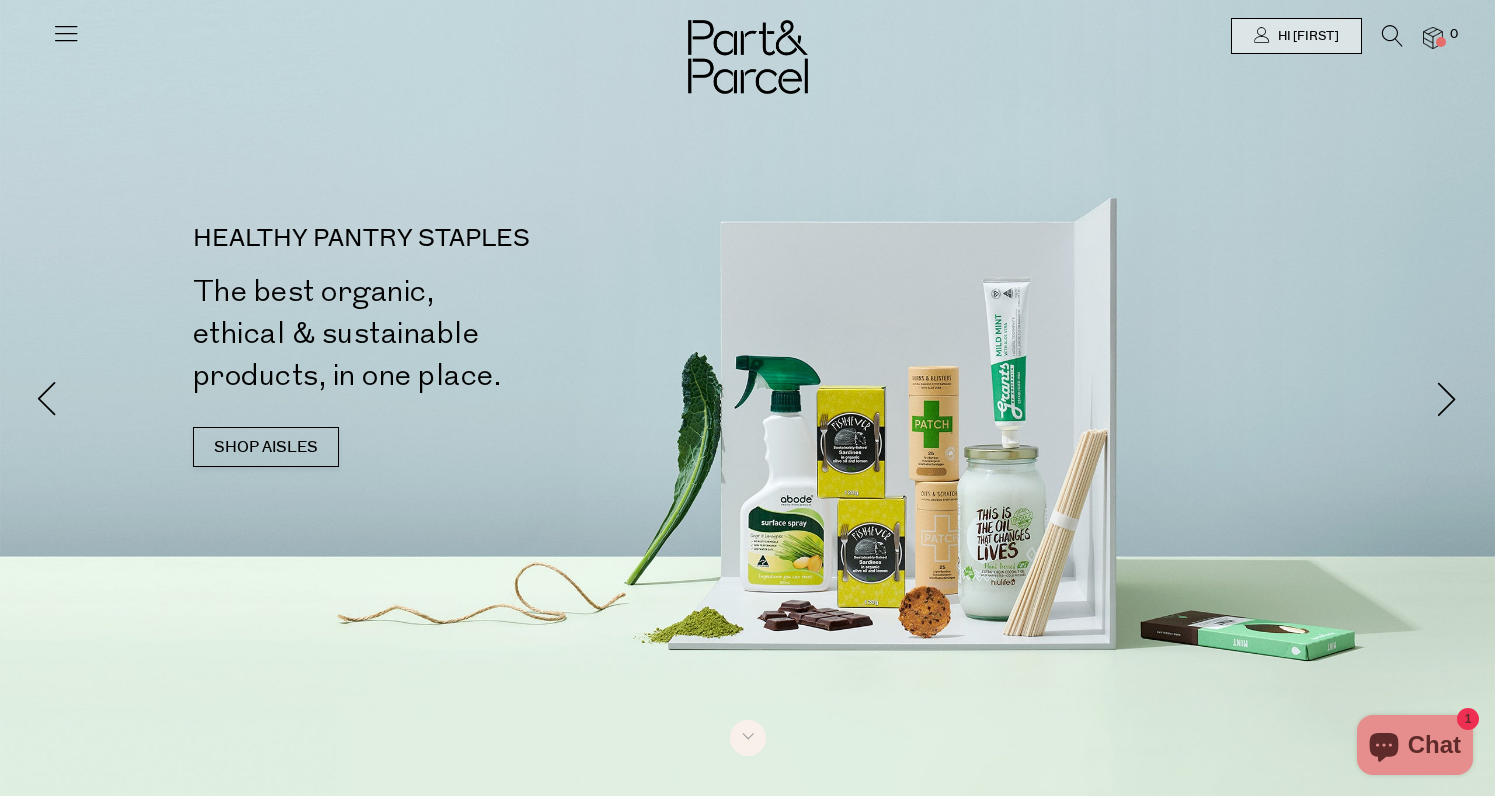 scroll, scrollTop: 0, scrollLeft: 0, axis: both 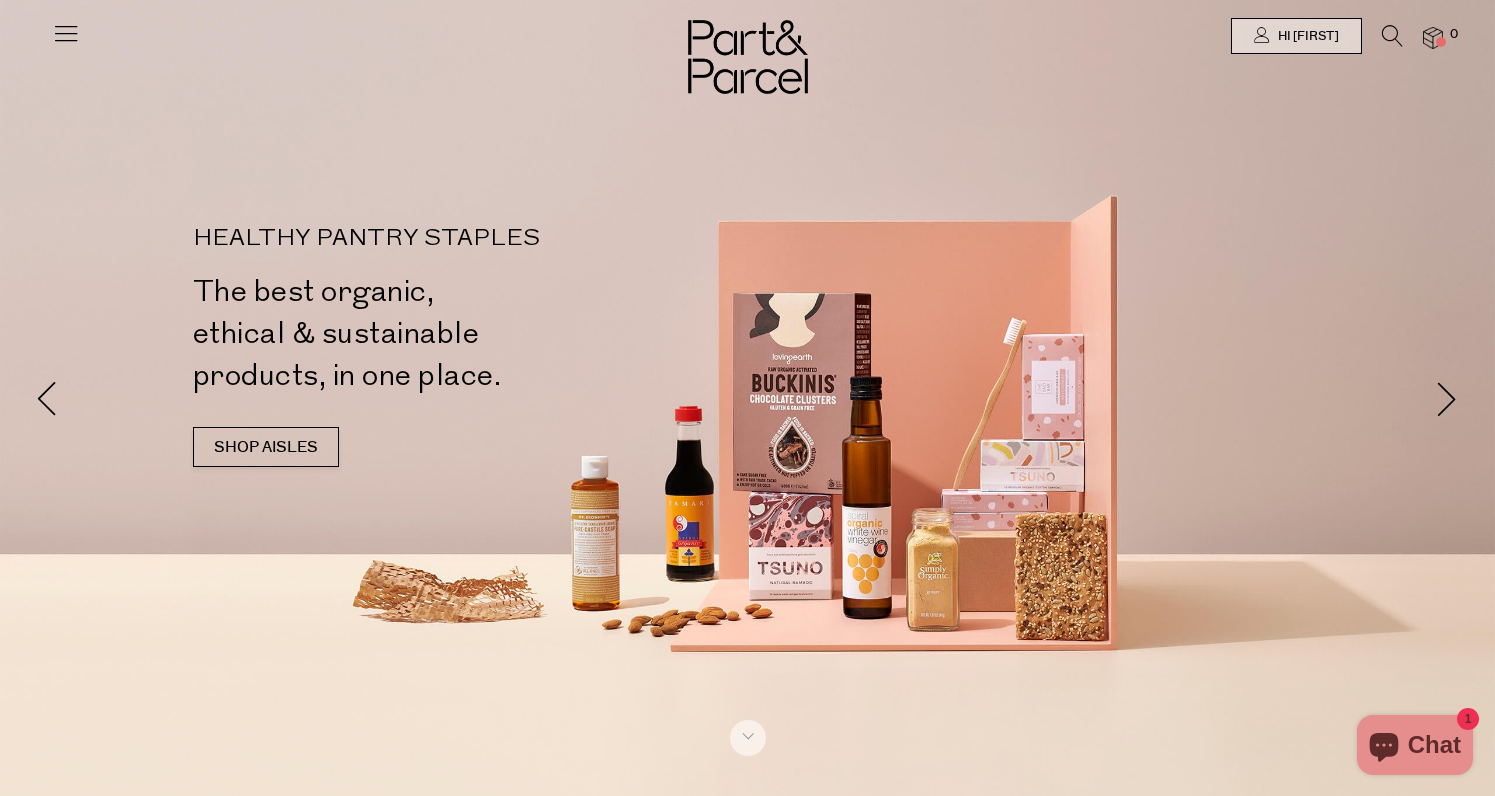 click at bounding box center (66, 33) 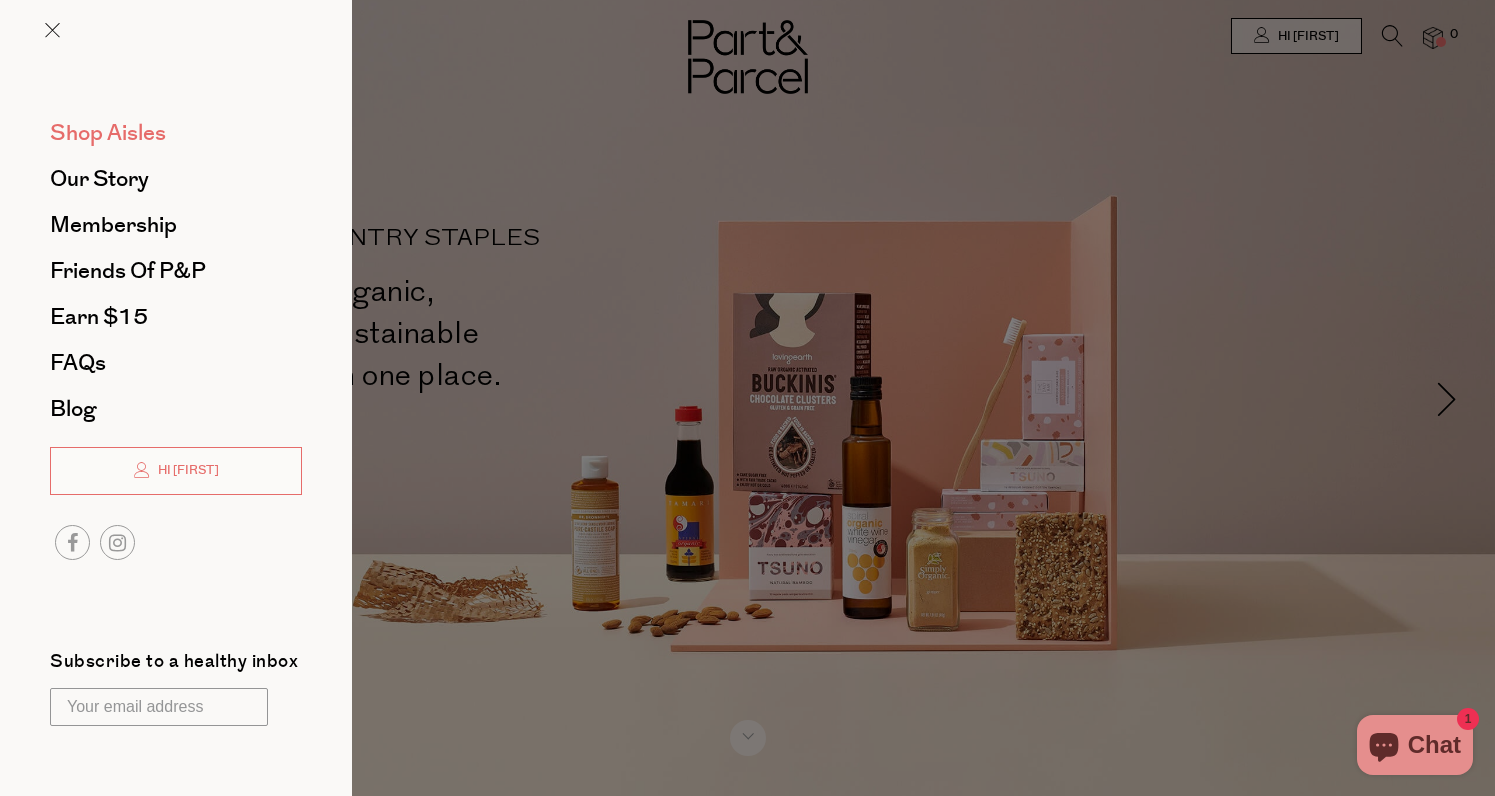 click on "Shop Aisles" at bounding box center (108, 133) 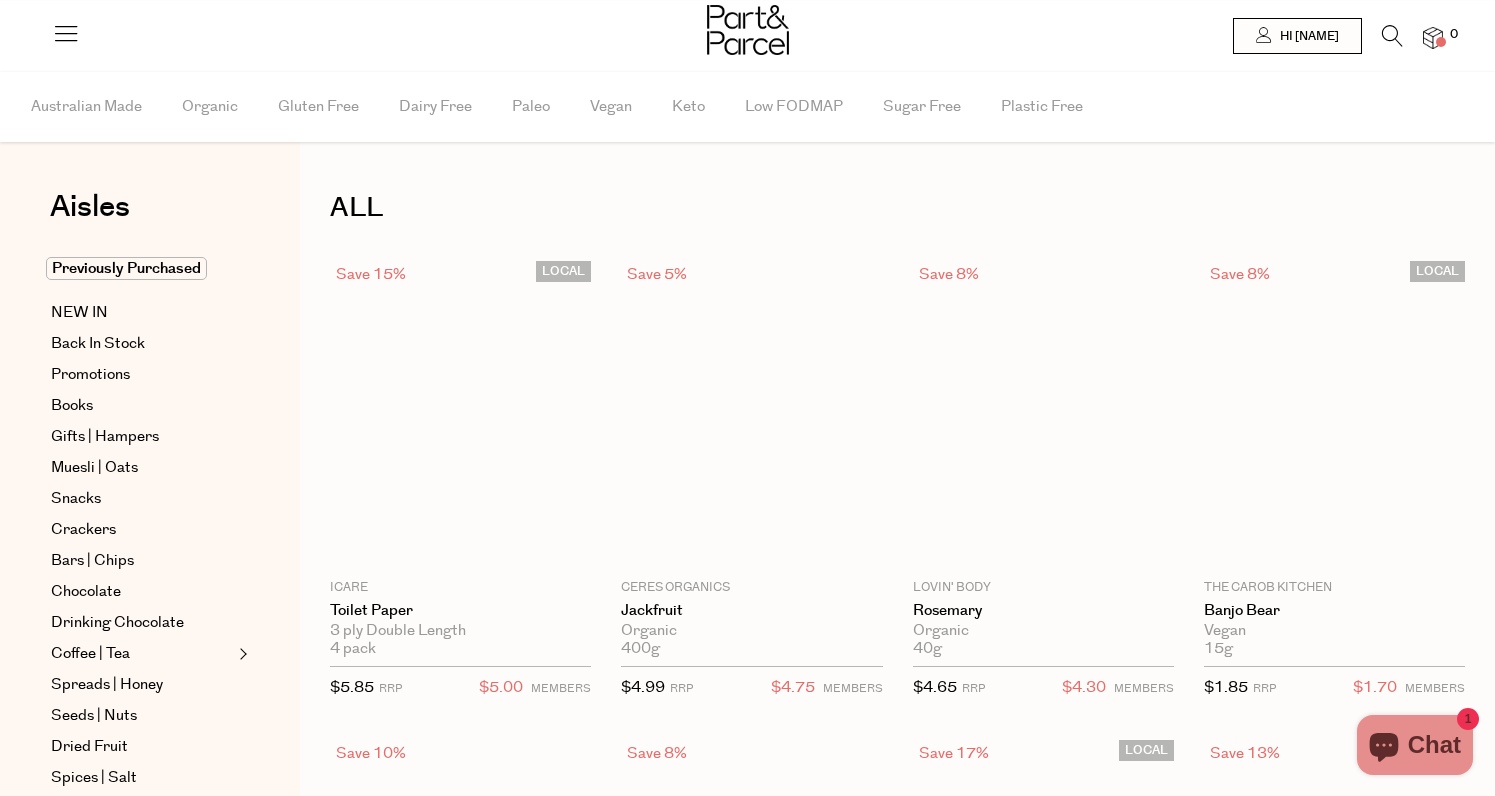 scroll, scrollTop: 0, scrollLeft: 0, axis: both 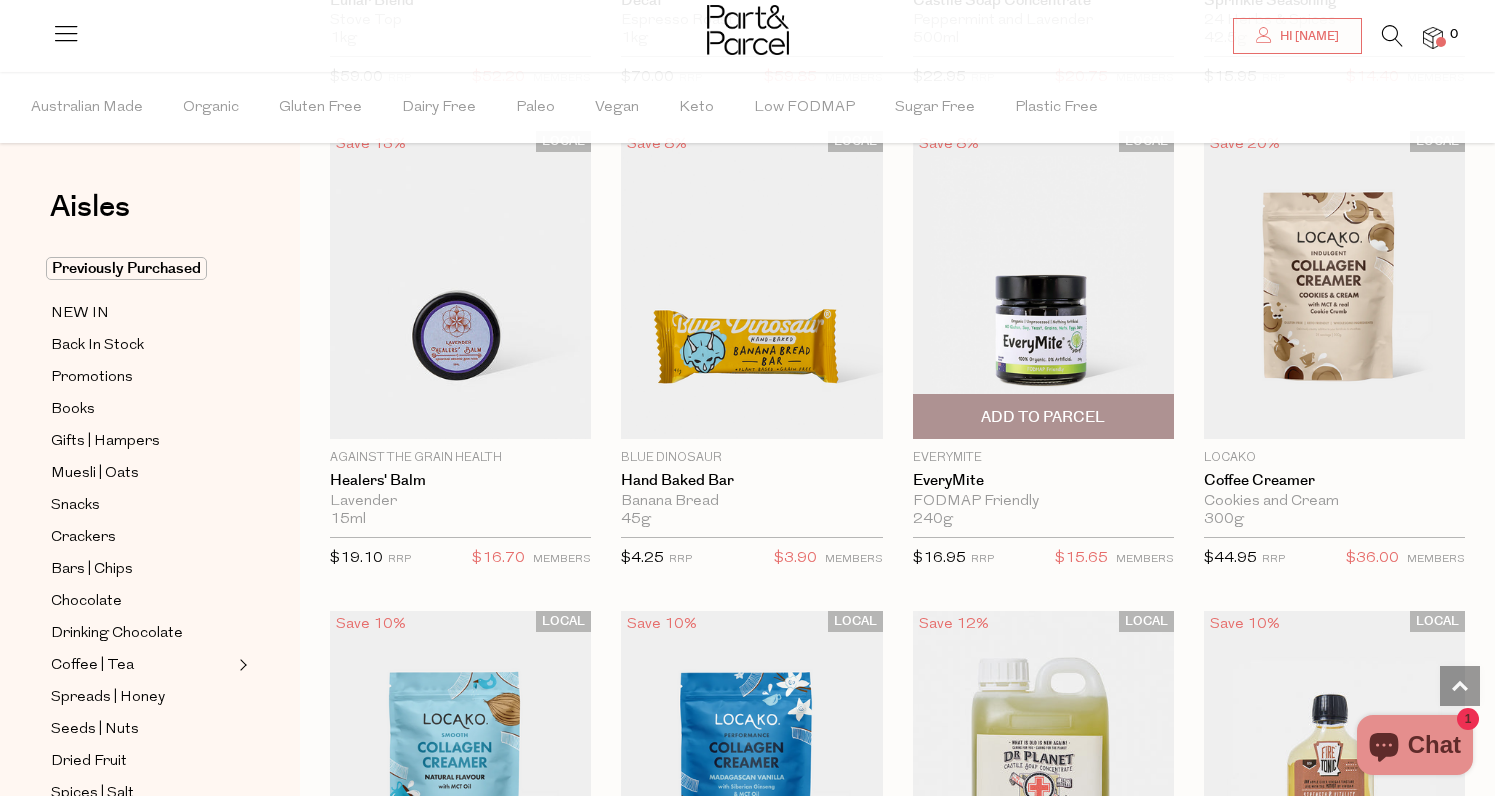 click at bounding box center (1043, 285) 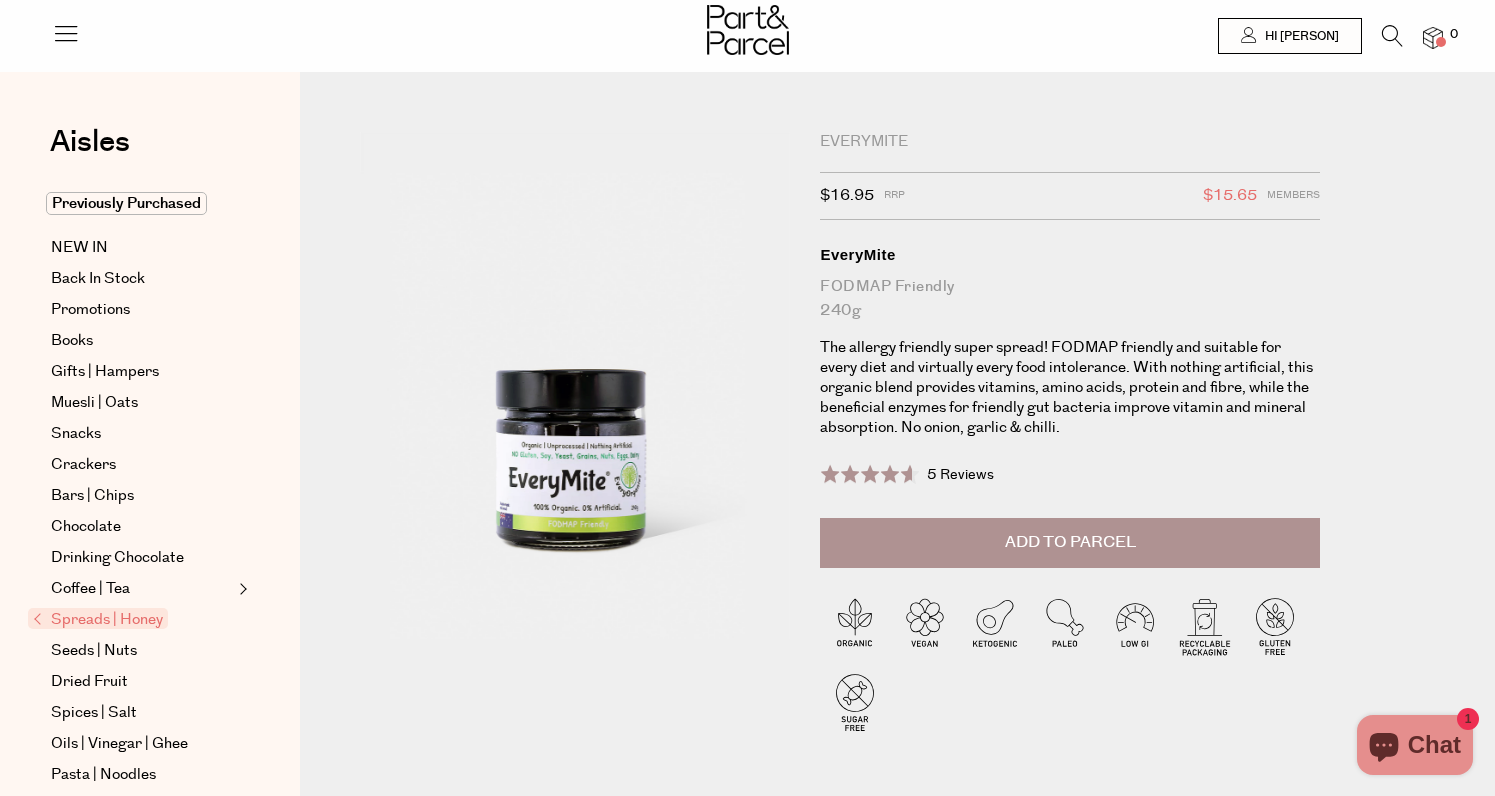 scroll, scrollTop: 0, scrollLeft: 0, axis: both 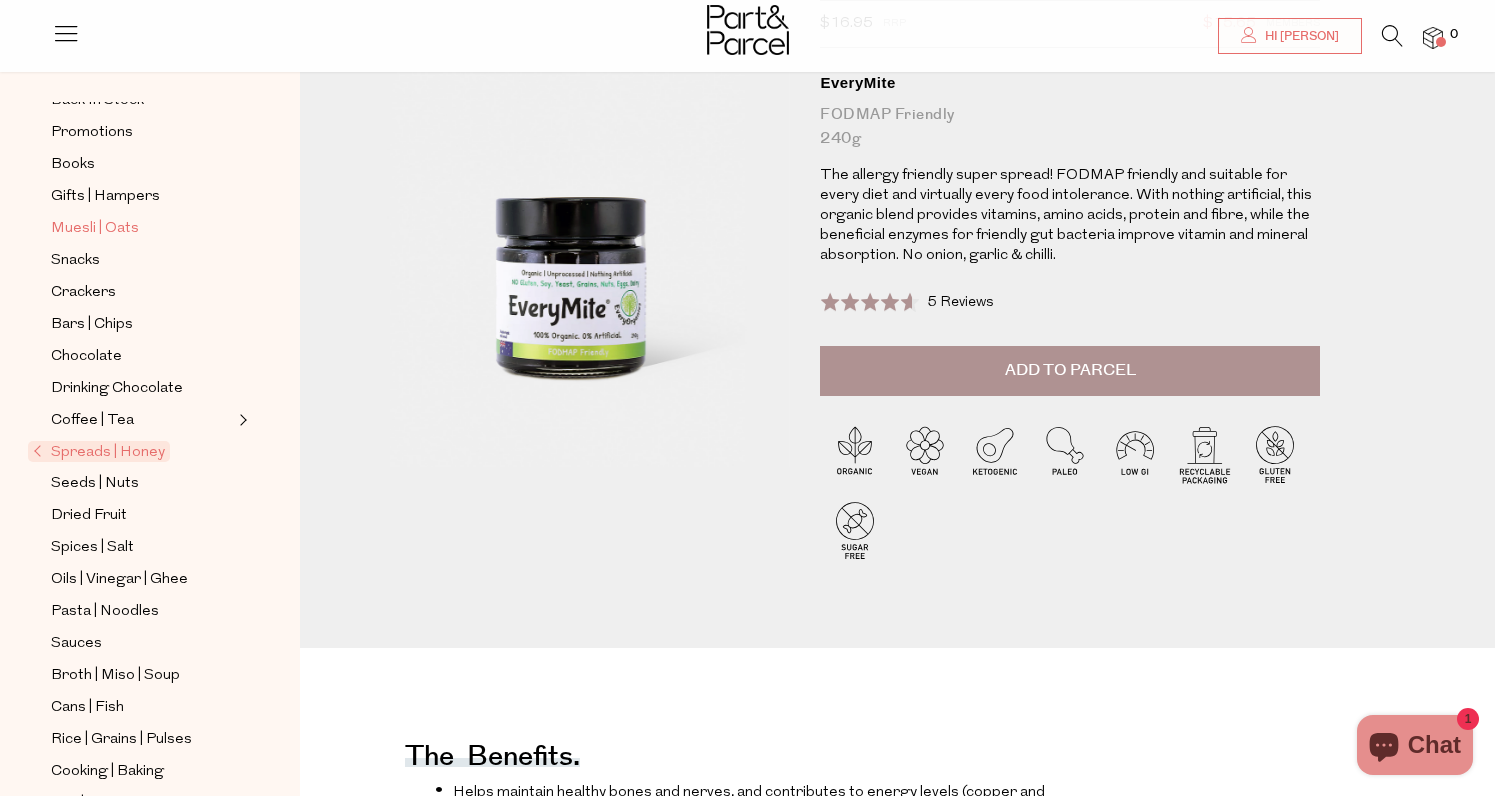 click on "Muesli | Oats" at bounding box center (95, 229) 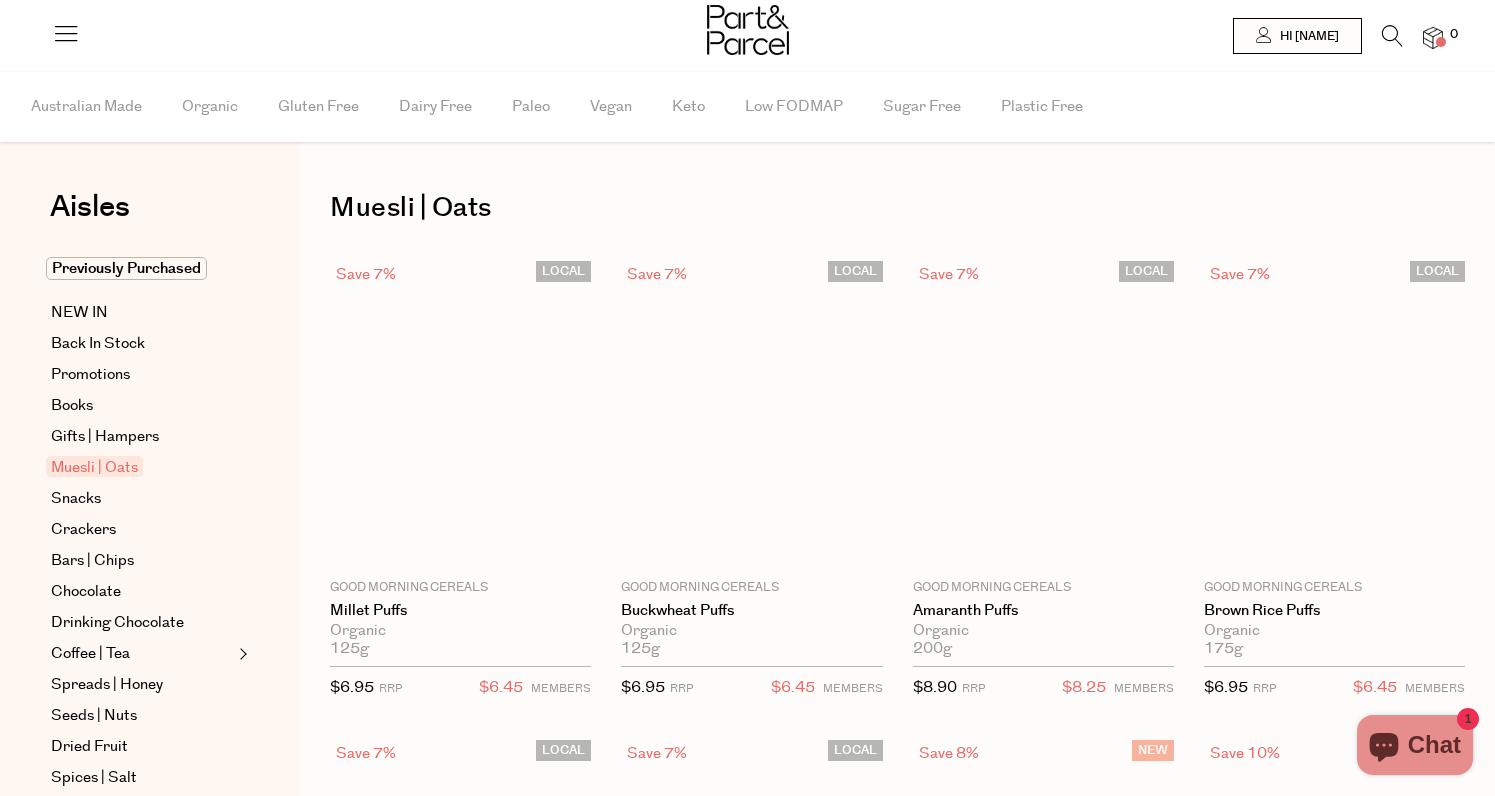 scroll, scrollTop: 0, scrollLeft: 0, axis: both 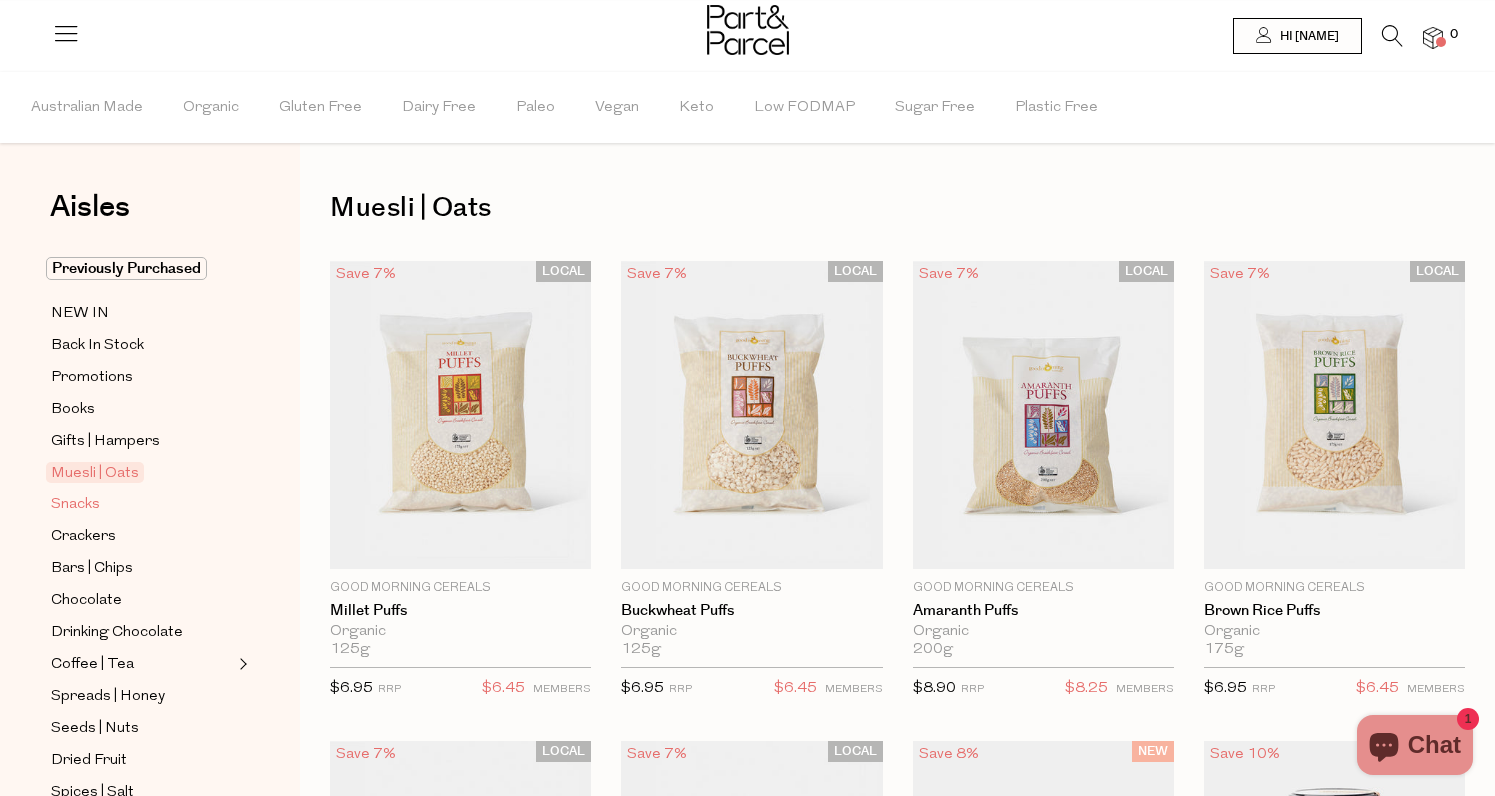 click on "Snacks" at bounding box center [75, 505] 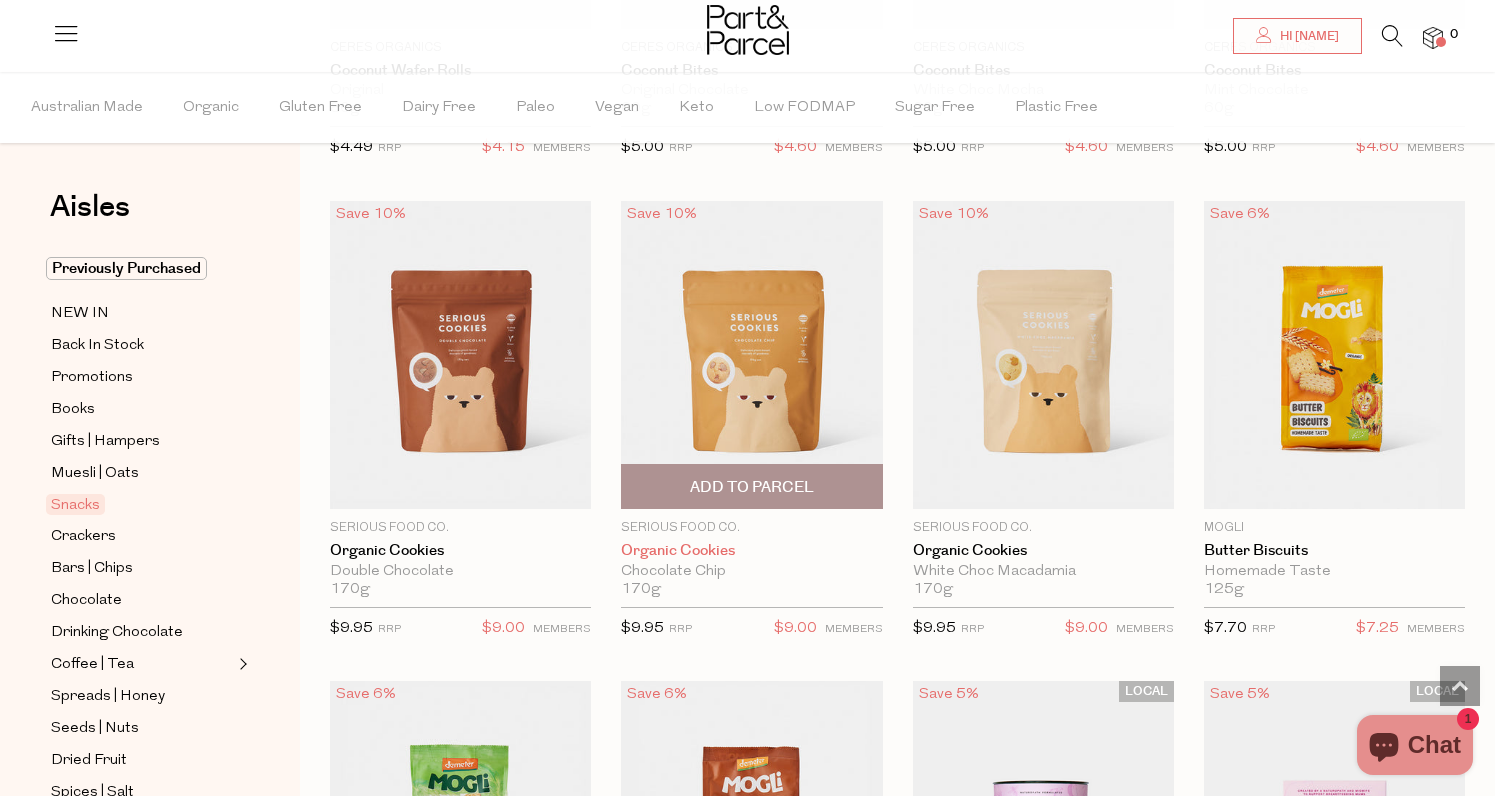 scroll, scrollTop: 3909, scrollLeft: 0, axis: vertical 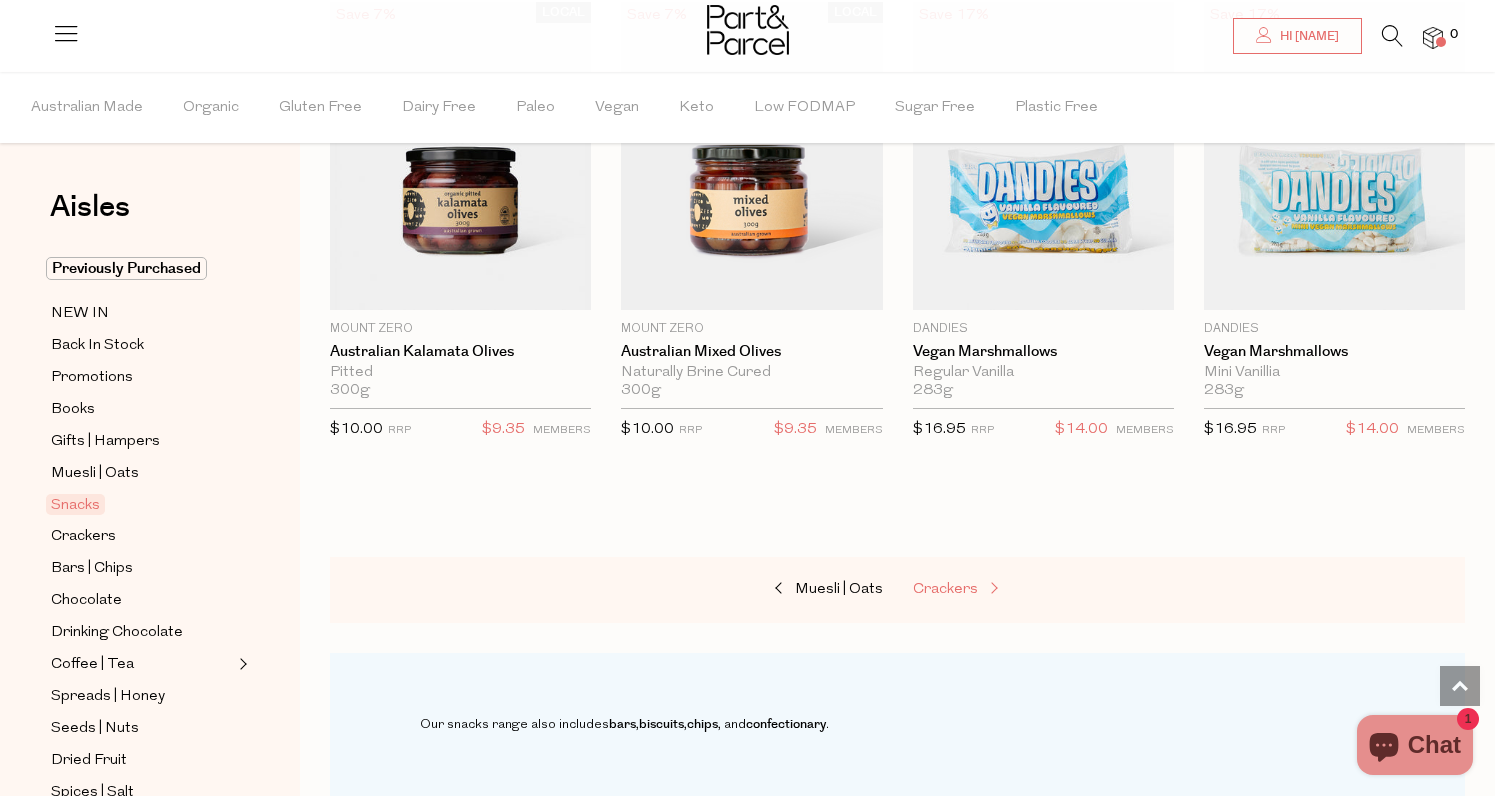 click on "Crackers" at bounding box center [945, 589] 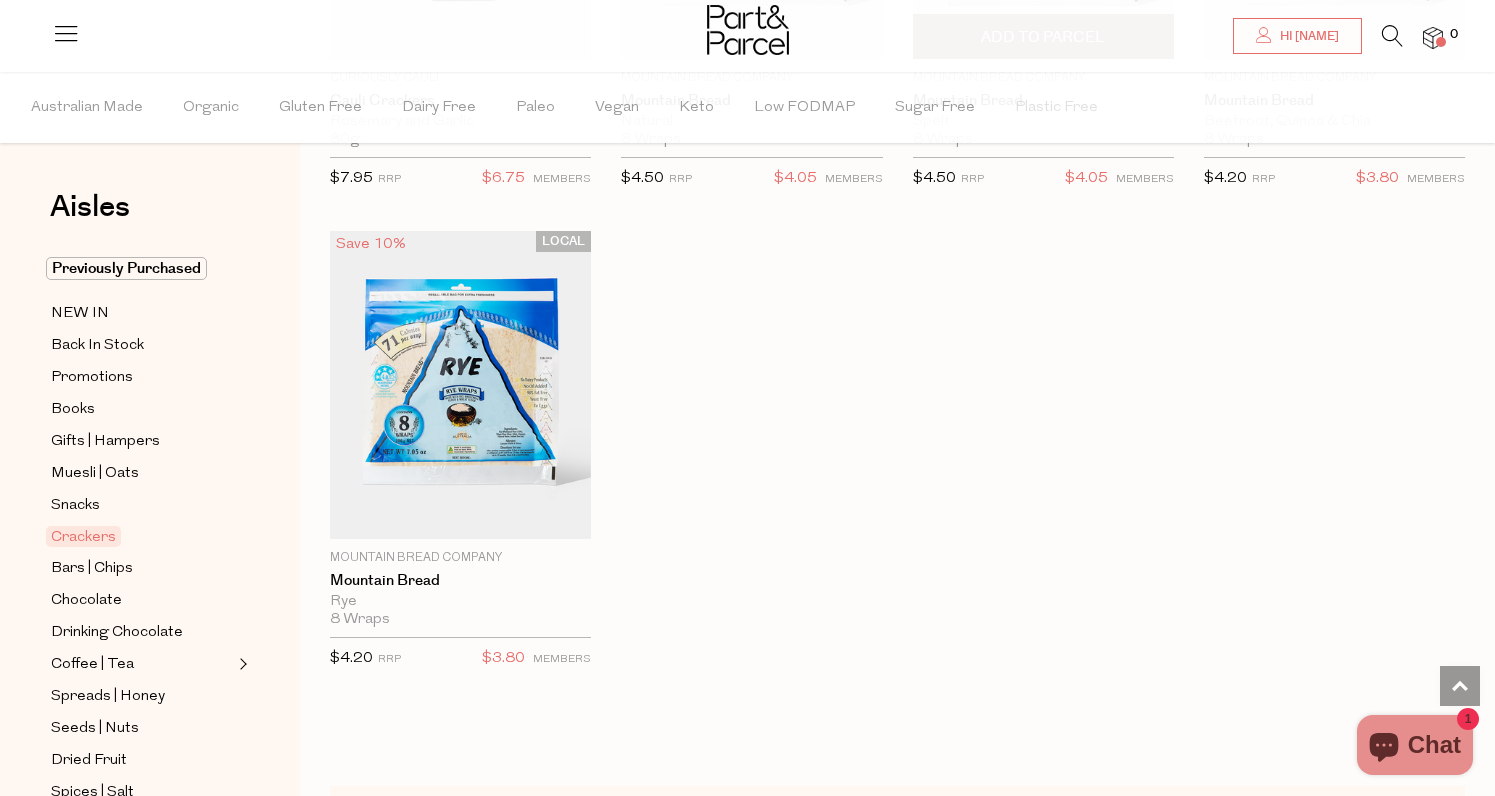 scroll, scrollTop: 4432, scrollLeft: 0, axis: vertical 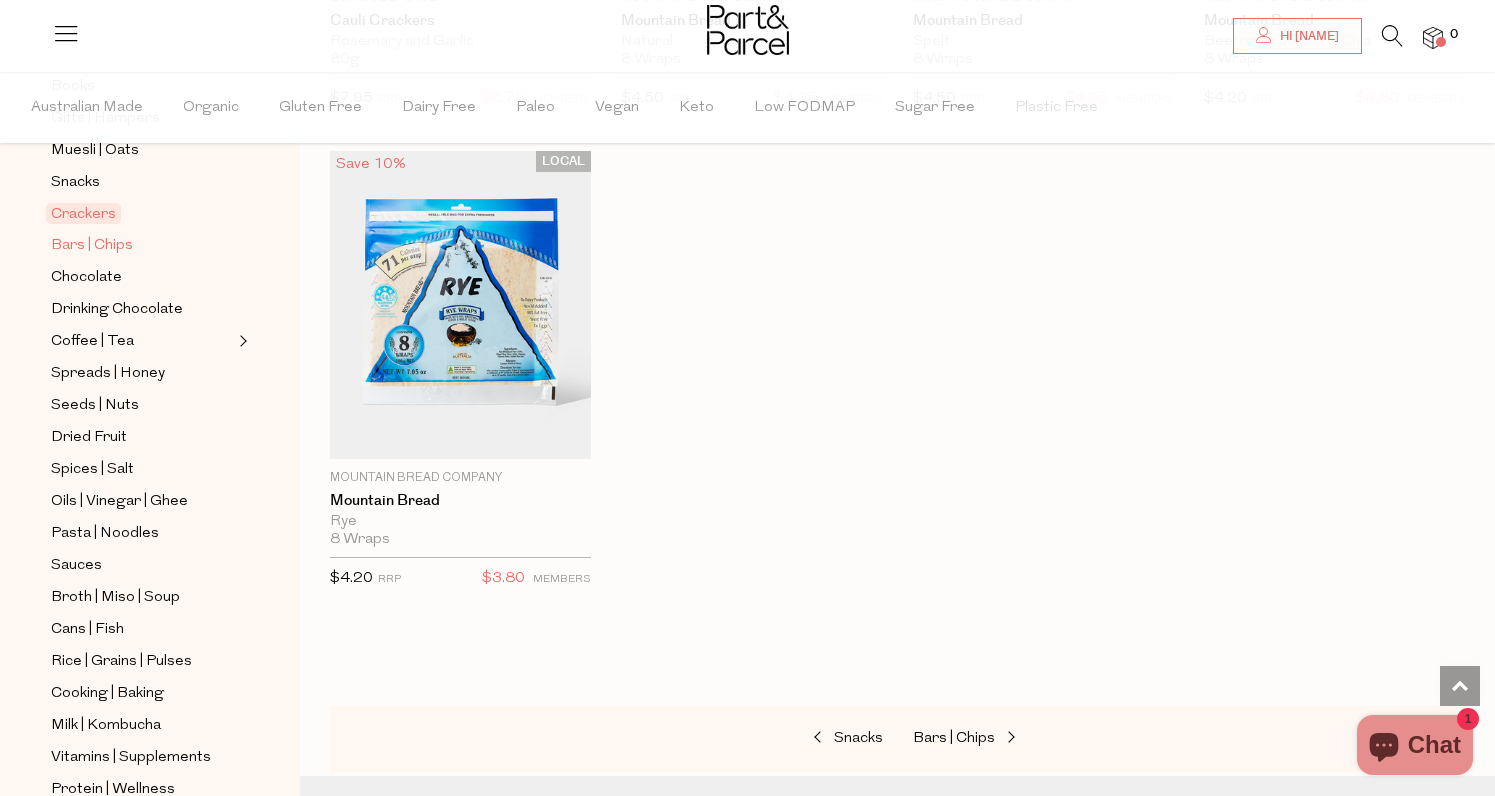 click on "Bars | Chips" at bounding box center (92, 246) 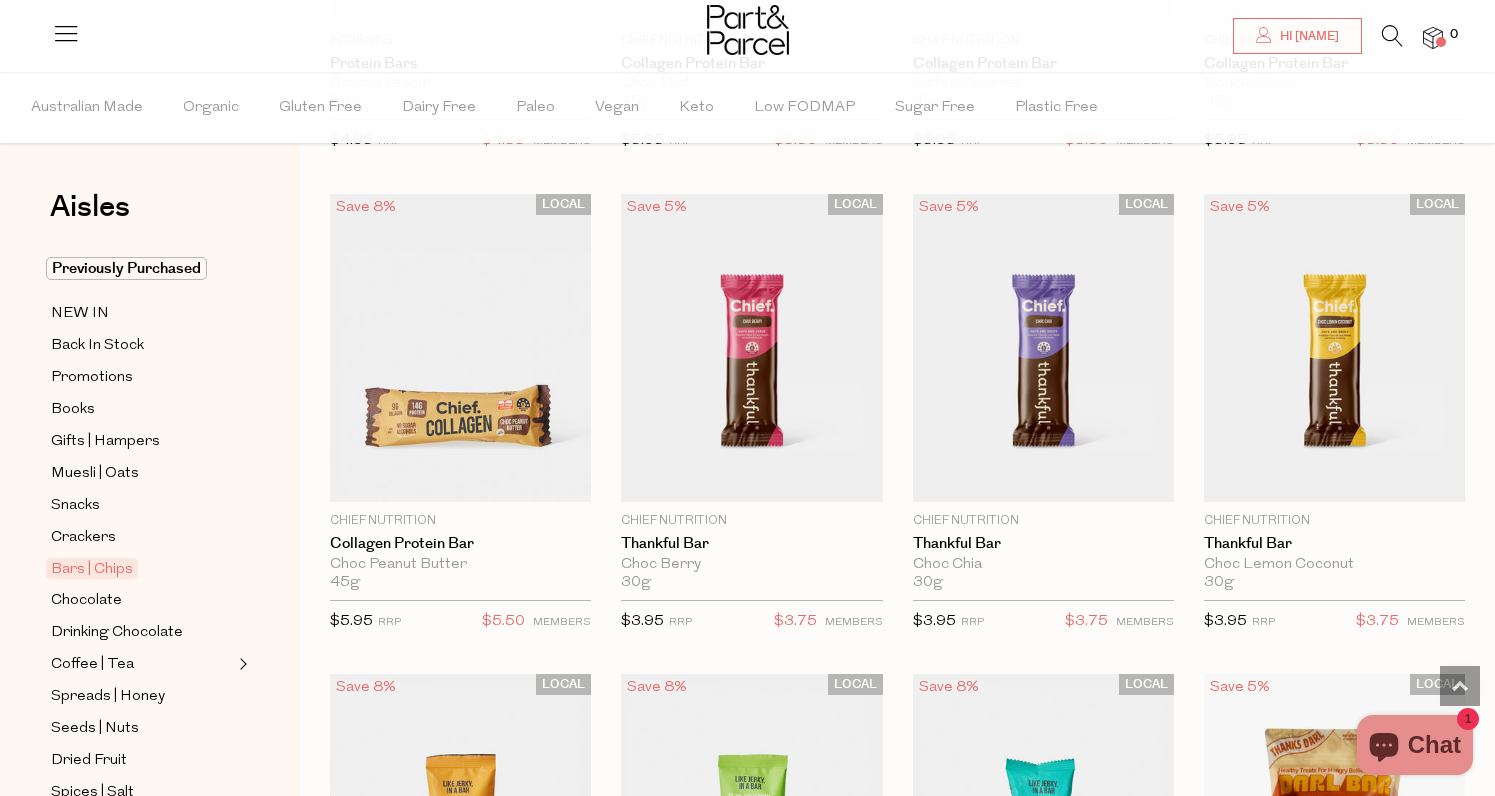 scroll, scrollTop: 1920, scrollLeft: 0, axis: vertical 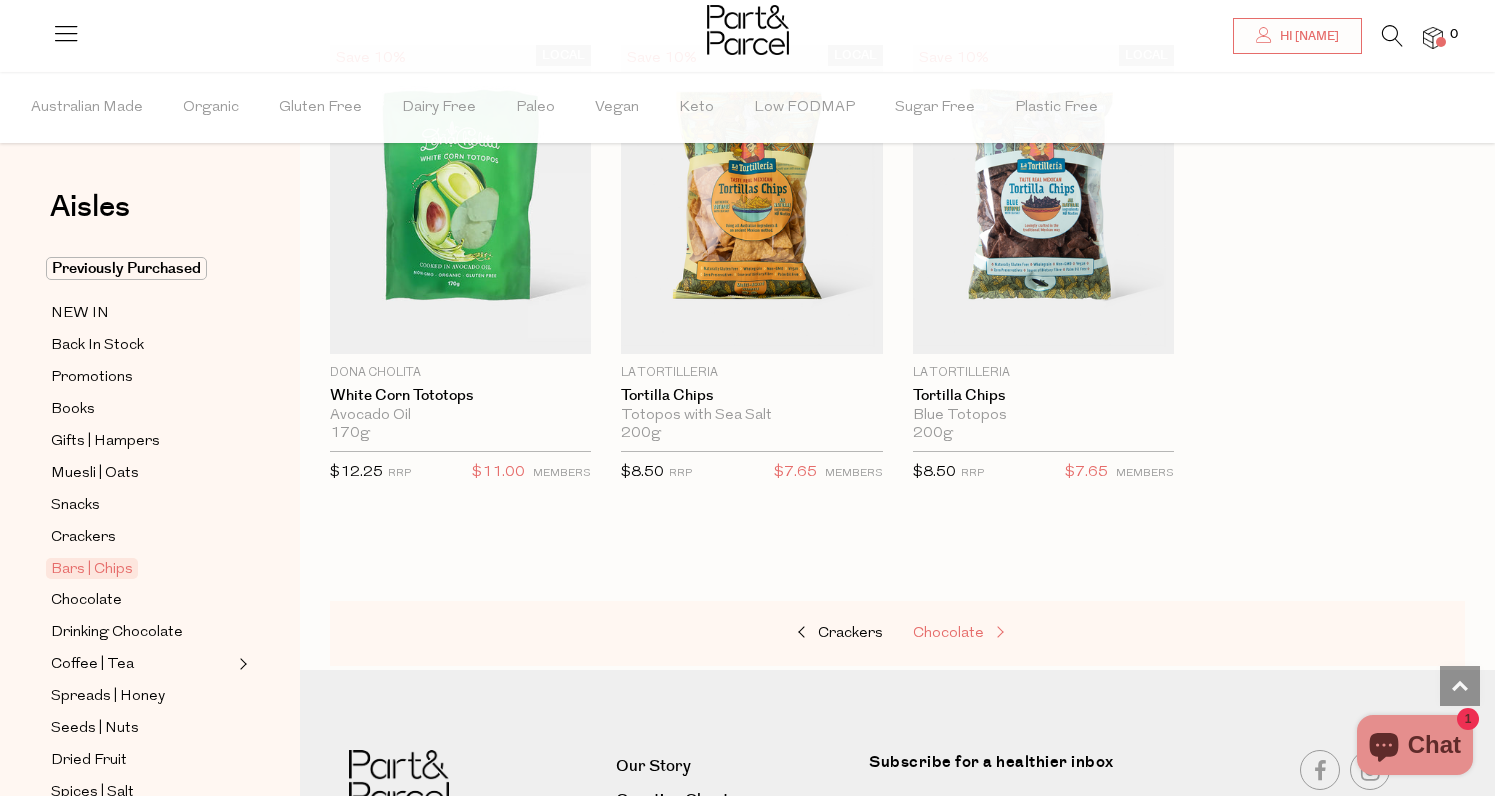click on "Chocolate" at bounding box center [948, 633] 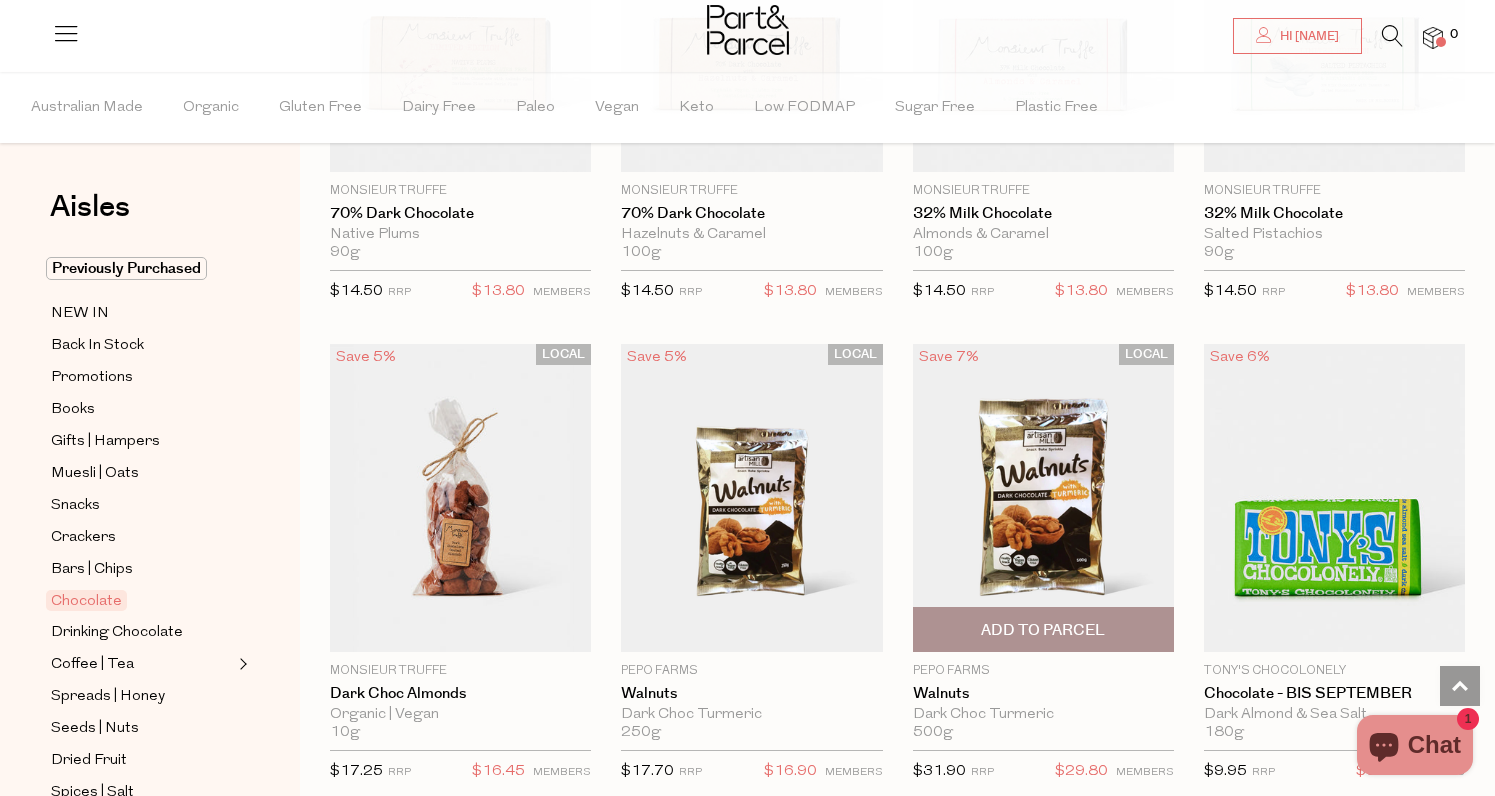 scroll, scrollTop: 4259, scrollLeft: 0, axis: vertical 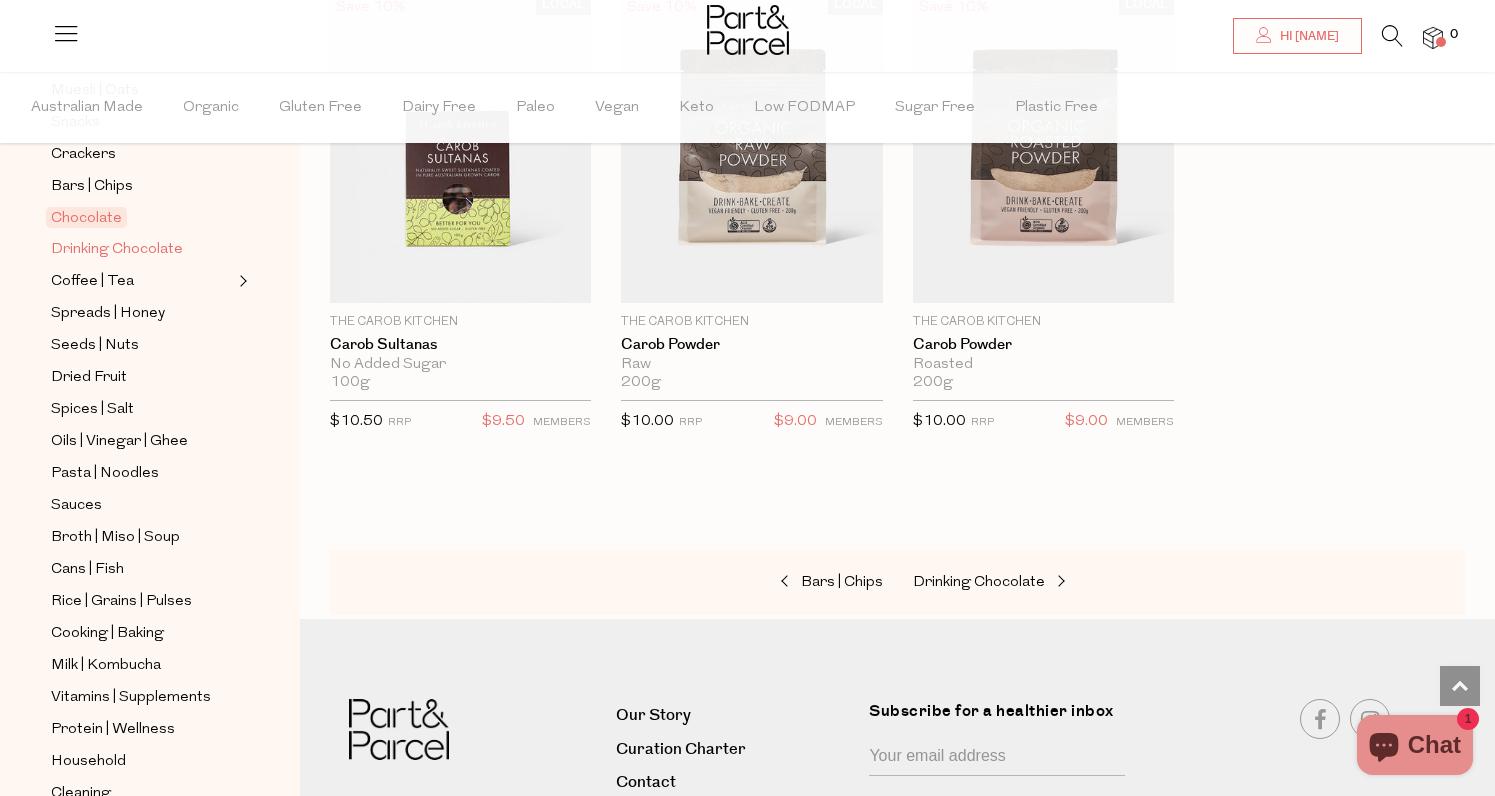 click on "Drinking Chocolate" at bounding box center [117, 250] 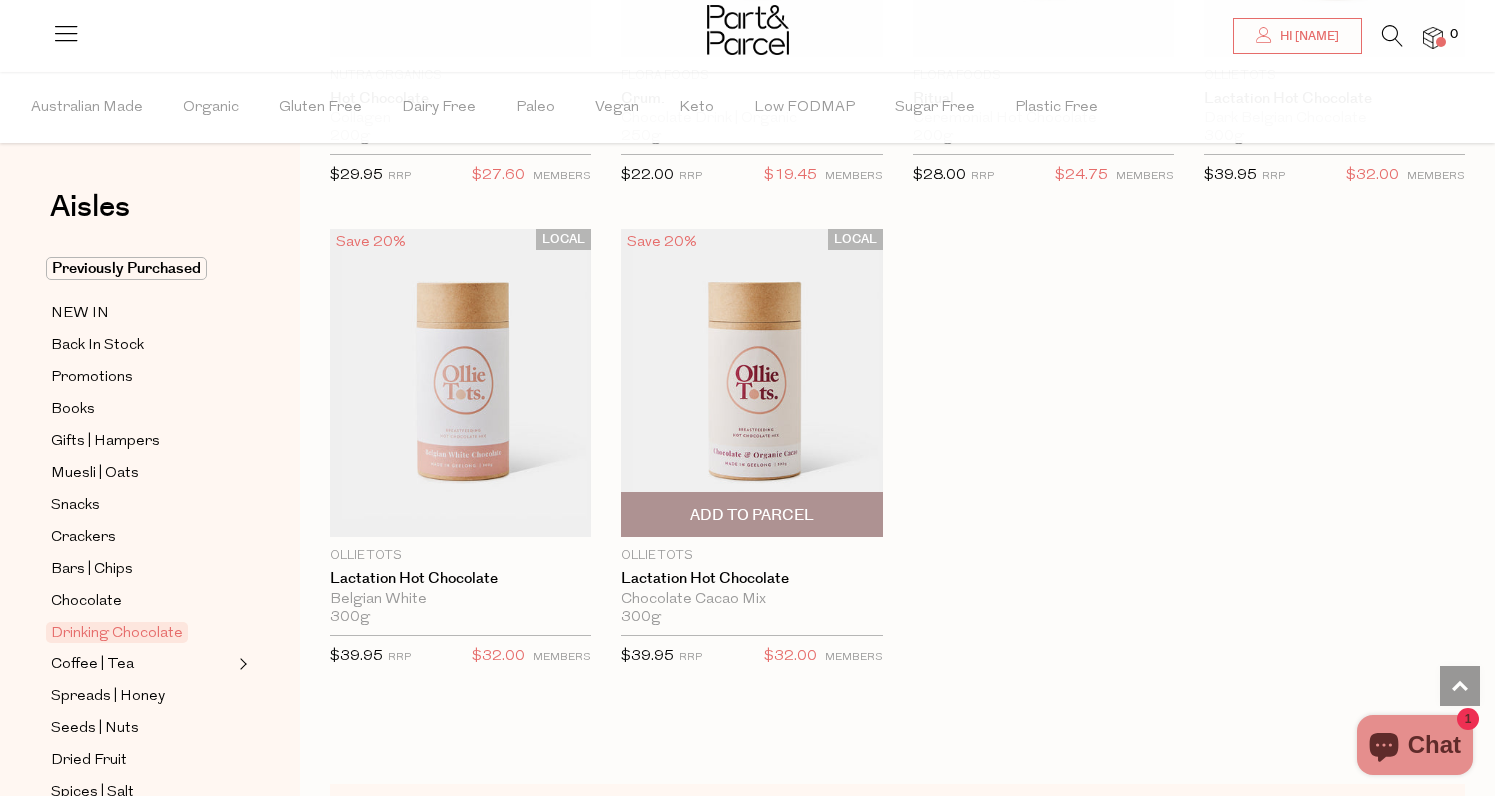 scroll, scrollTop: 1955, scrollLeft: 0, axis: vertical 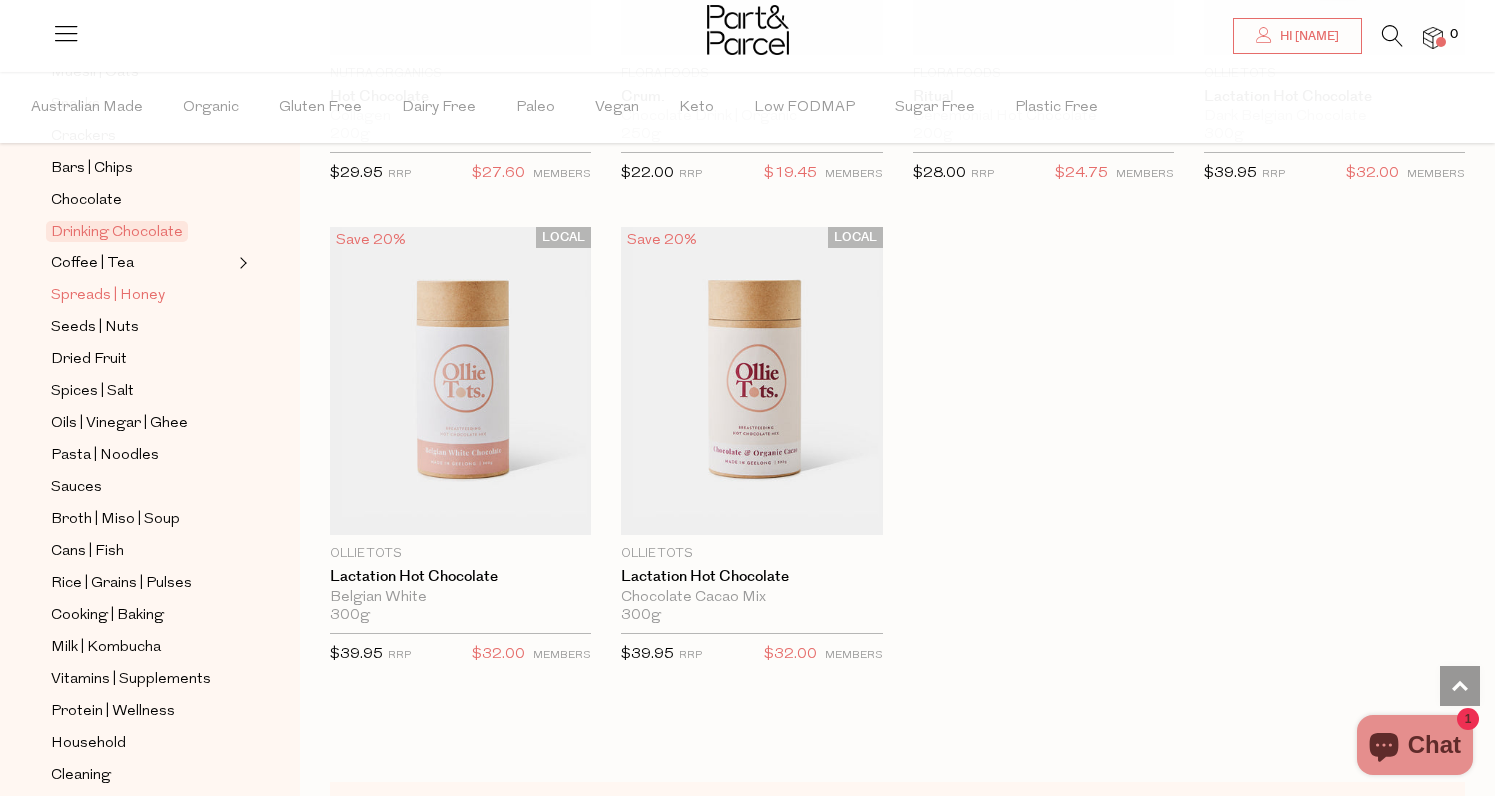 click on "Spreads | Honey" at bounding box center (108, 296) 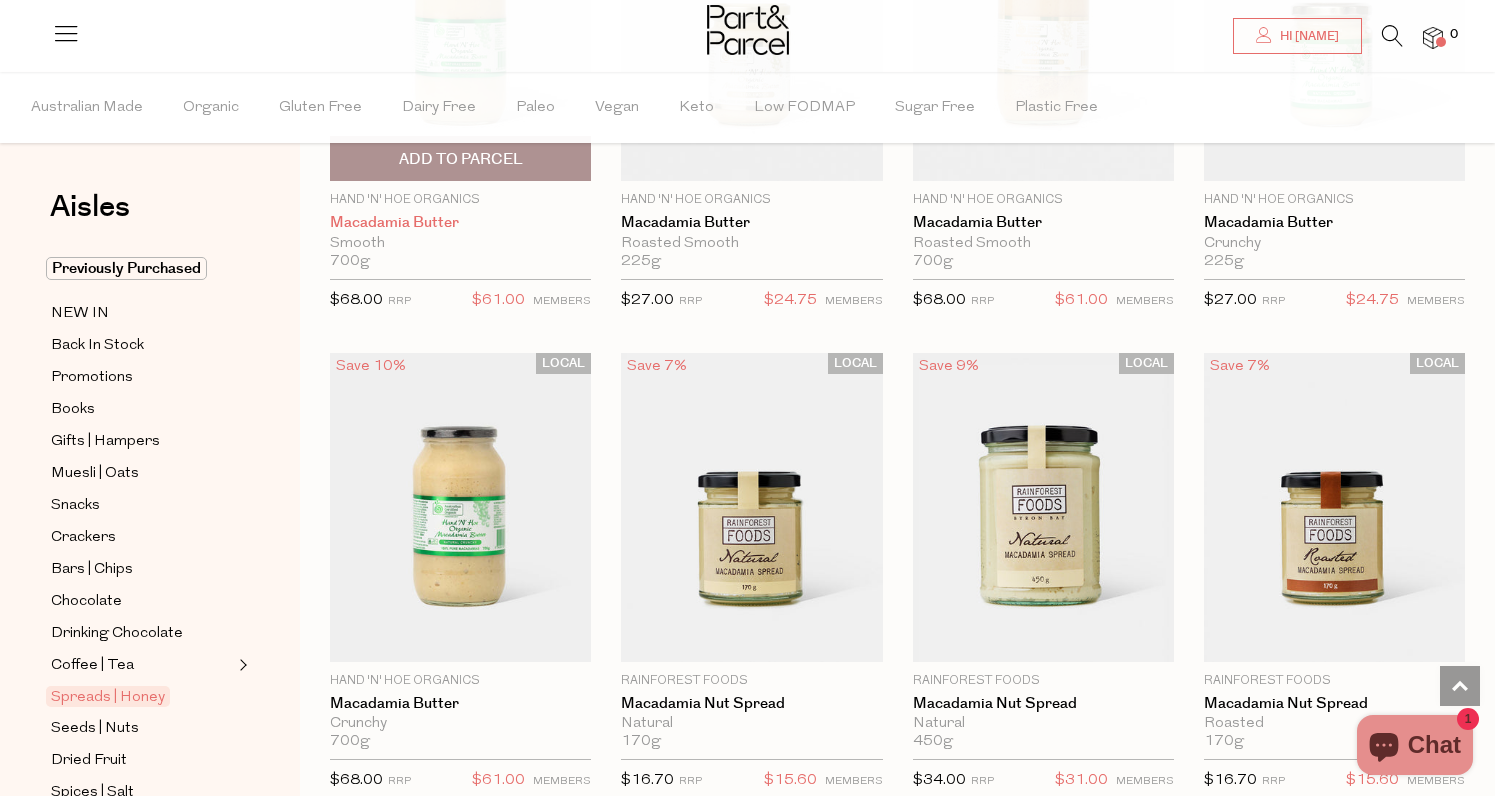 scroll, scrollTop: 2789, scrollLeft: 0, axis: vertical 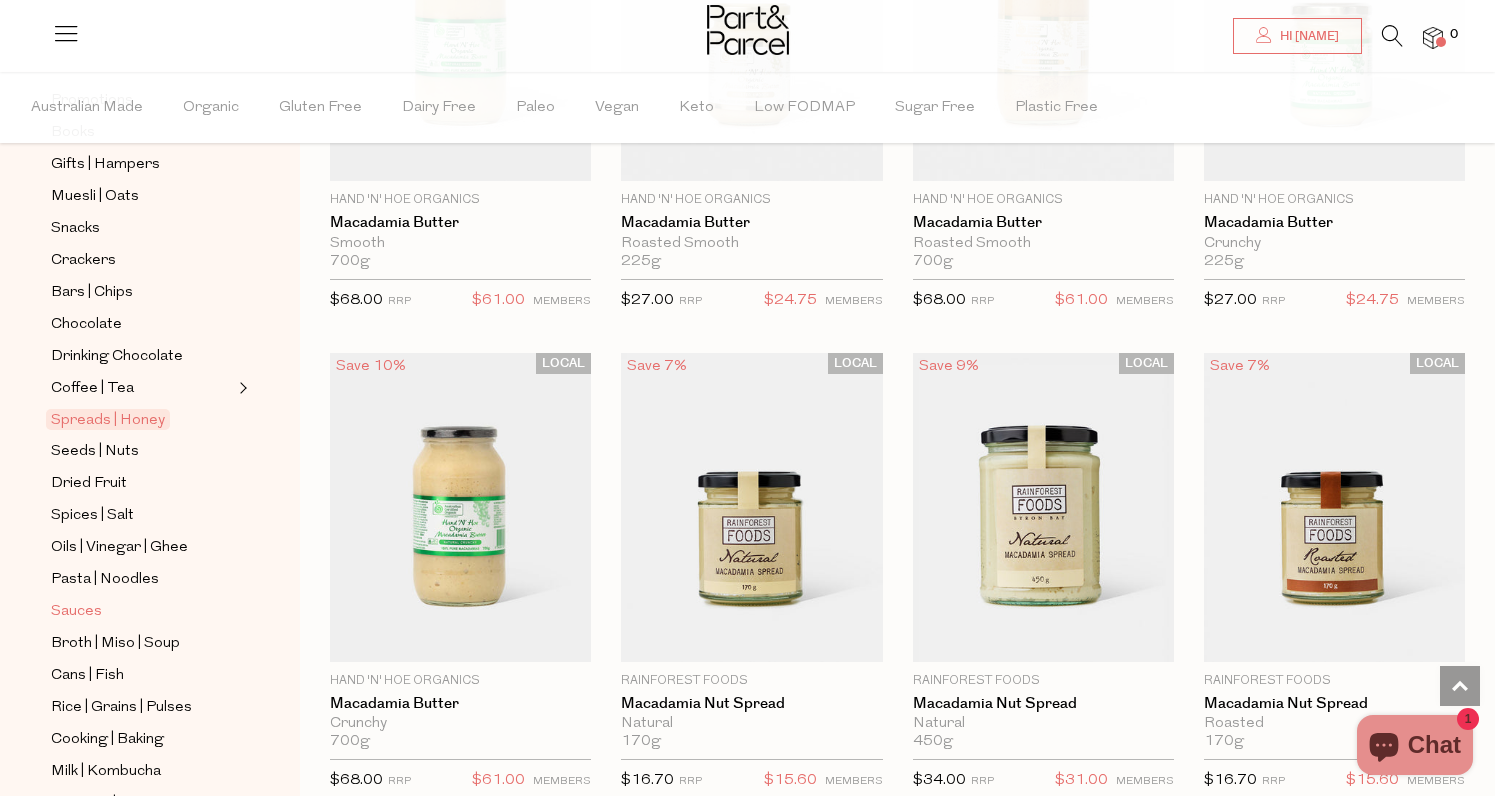 click on "Sauces" at bounding box center [76, 612] 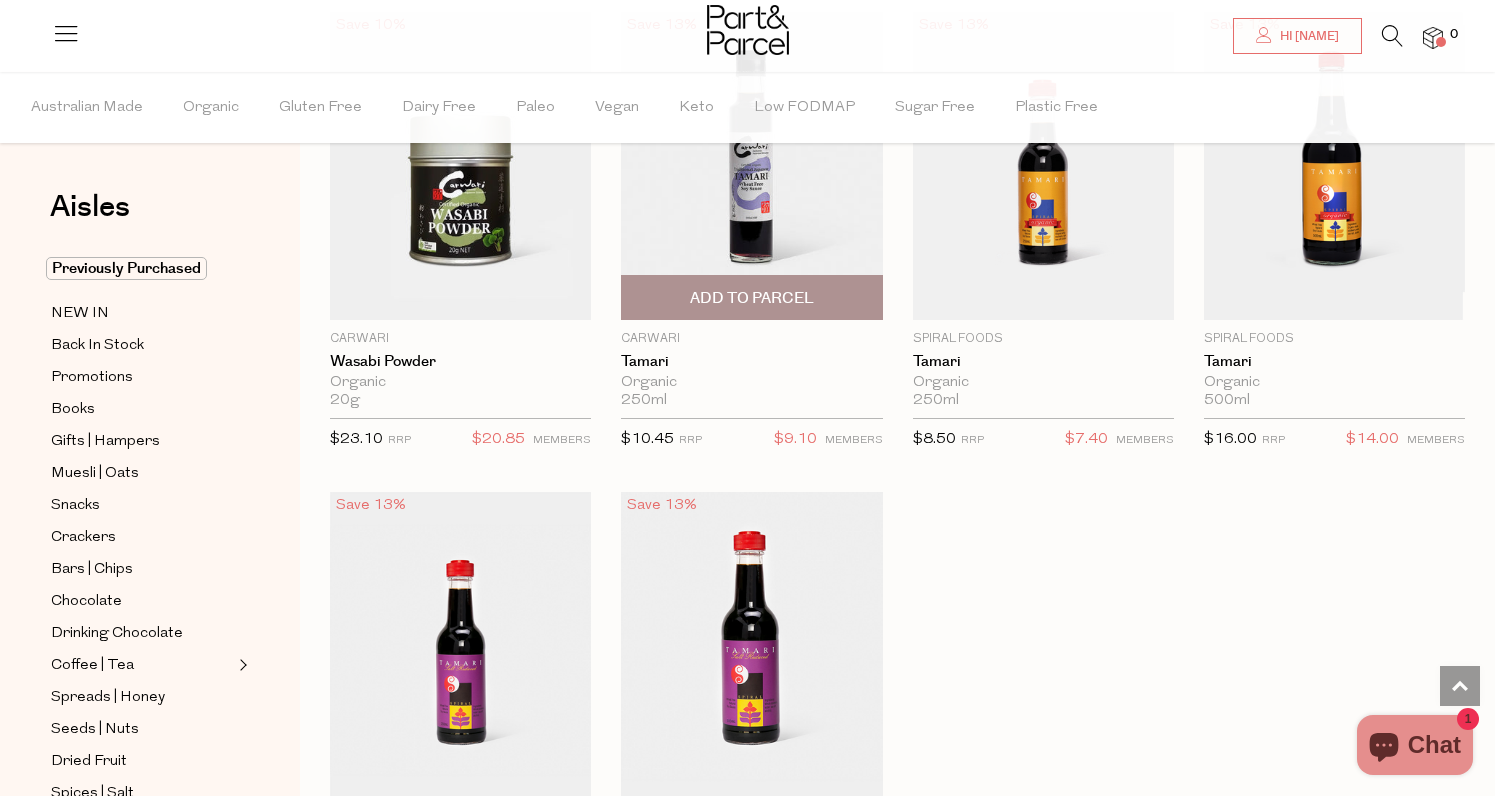 scroll, scrollTop: 5542, scrollLeft: 0, axis: vertical 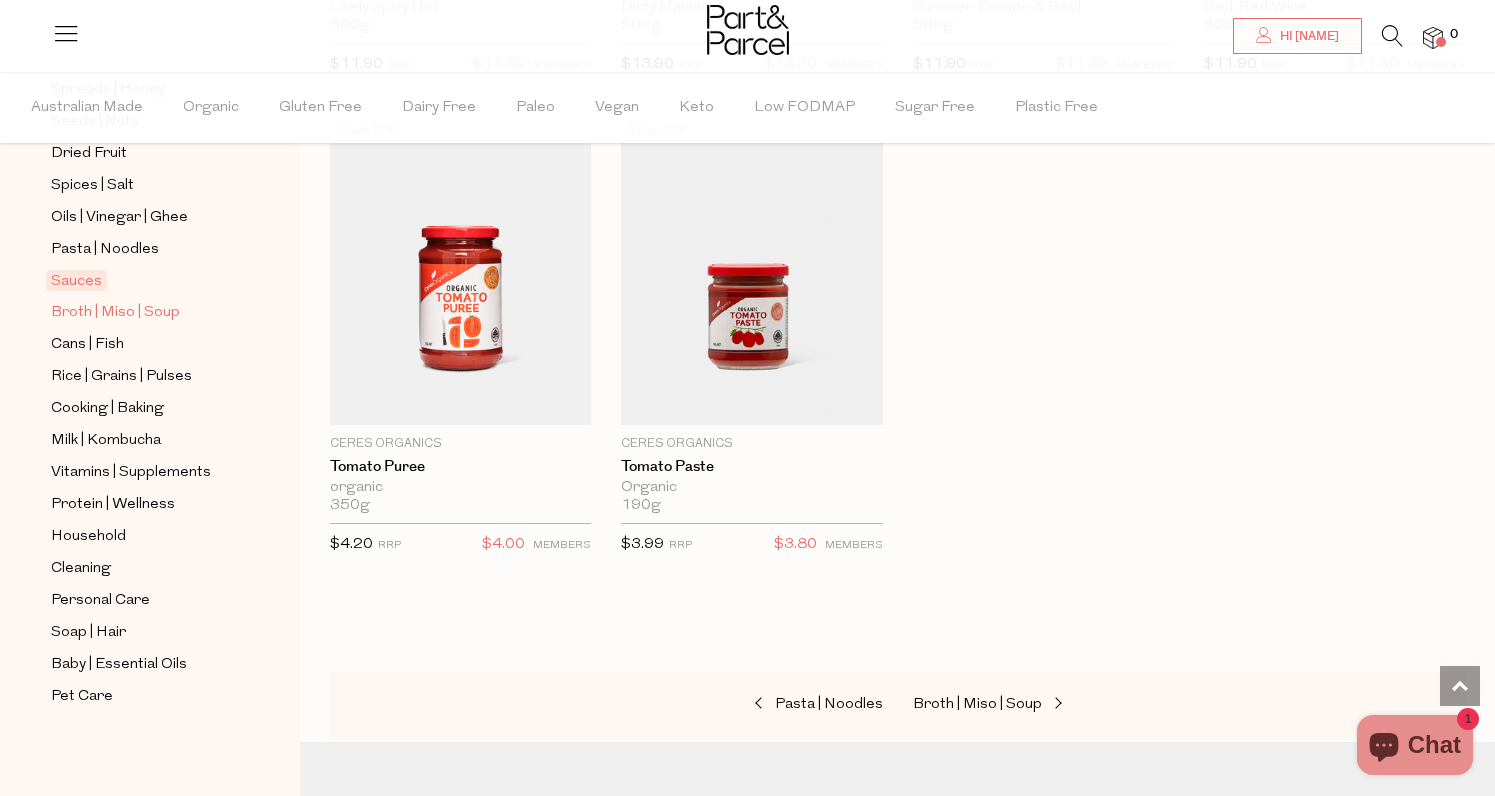 click on "Broth | Miso | Soup" at bounding box center (115, 313) 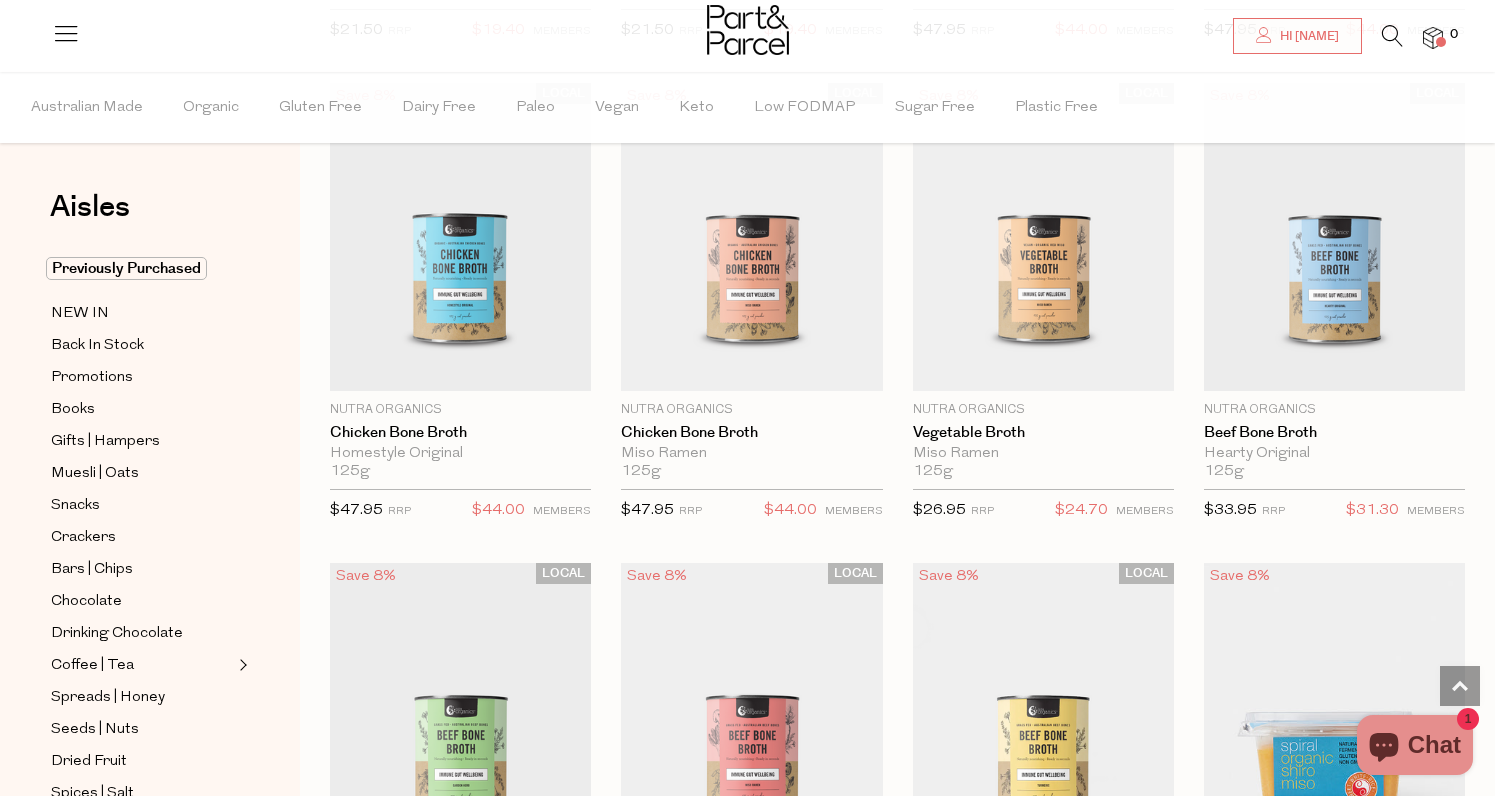 scroll, scrollTop: 2596, scrollLeft: 0, axis: vertical 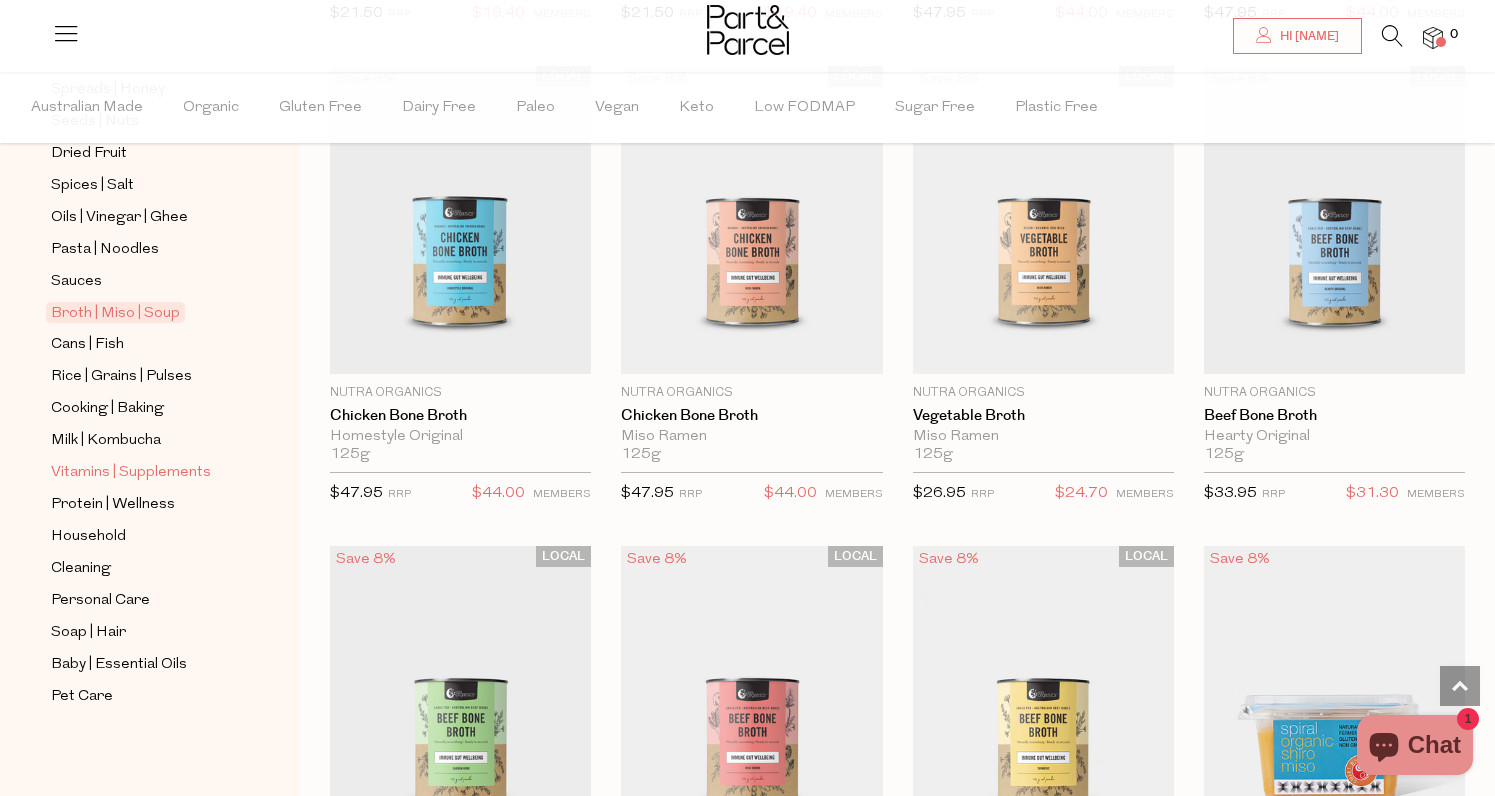 click on "Vitamins | Supplements" at bounding box center (131, 473) 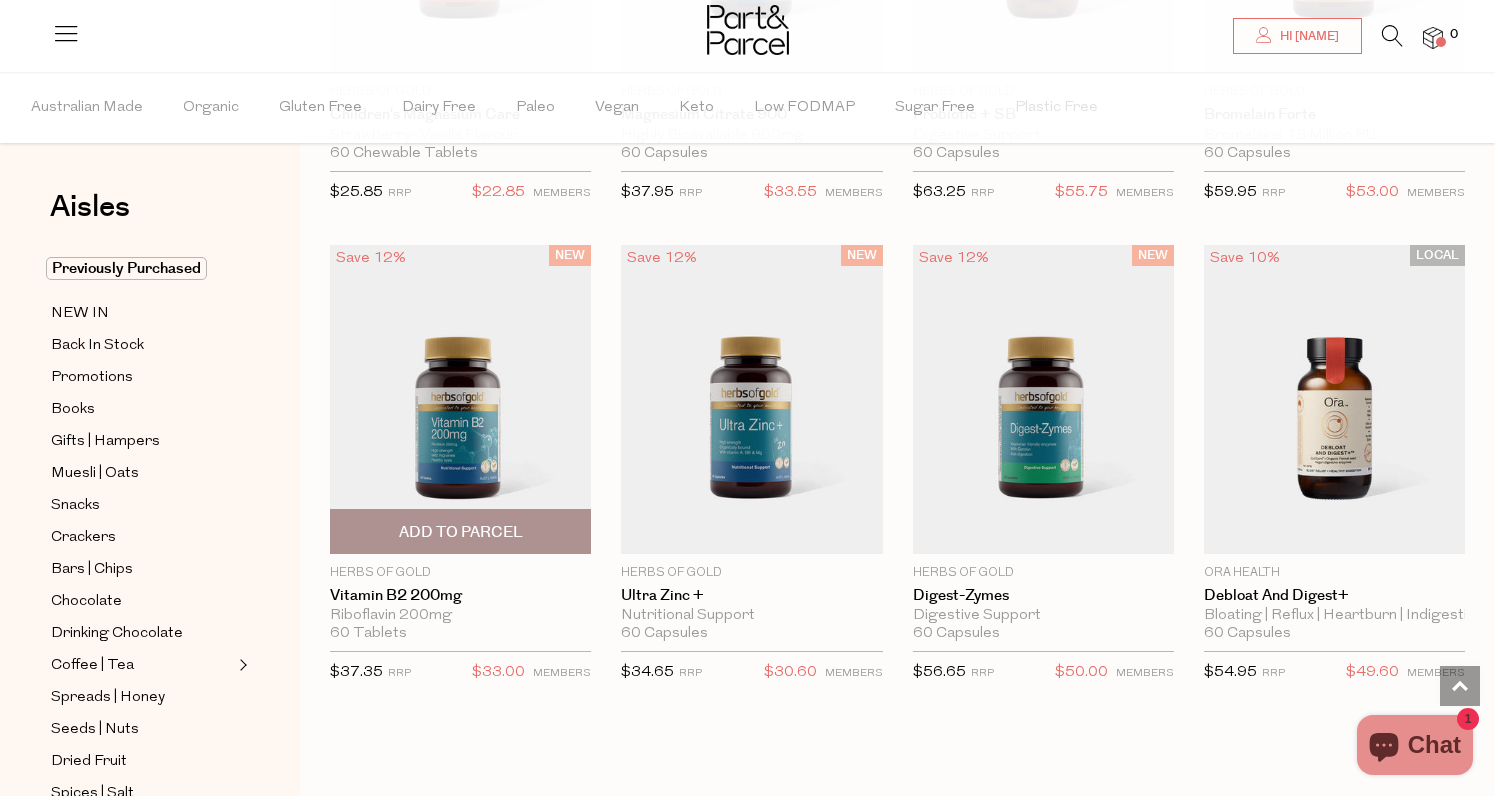scroll, scrollTop: 1287, scrollLeft: 0, axis: vertical 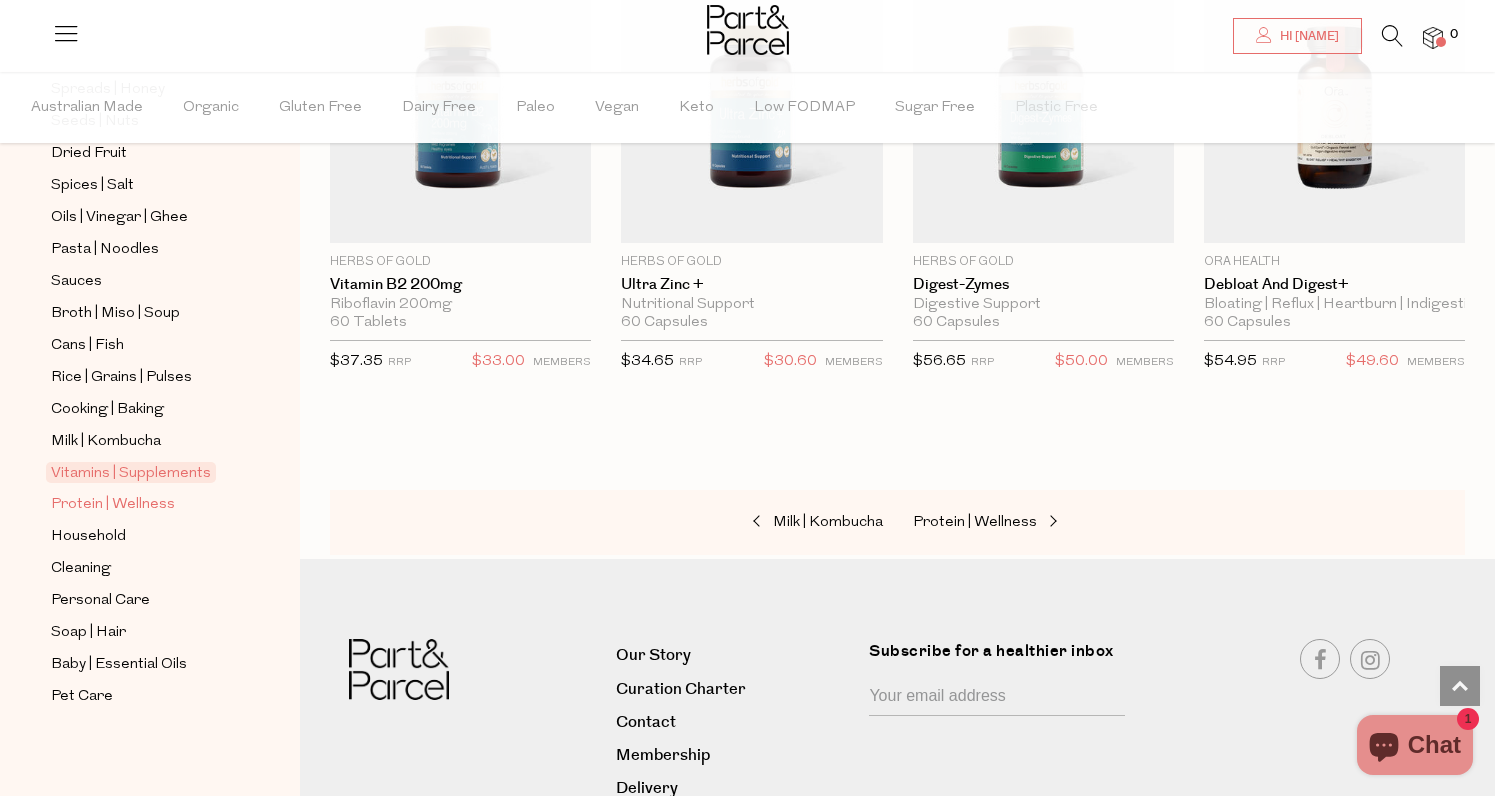 click on "Protein | Wellness" at bounding box center (113, 505) 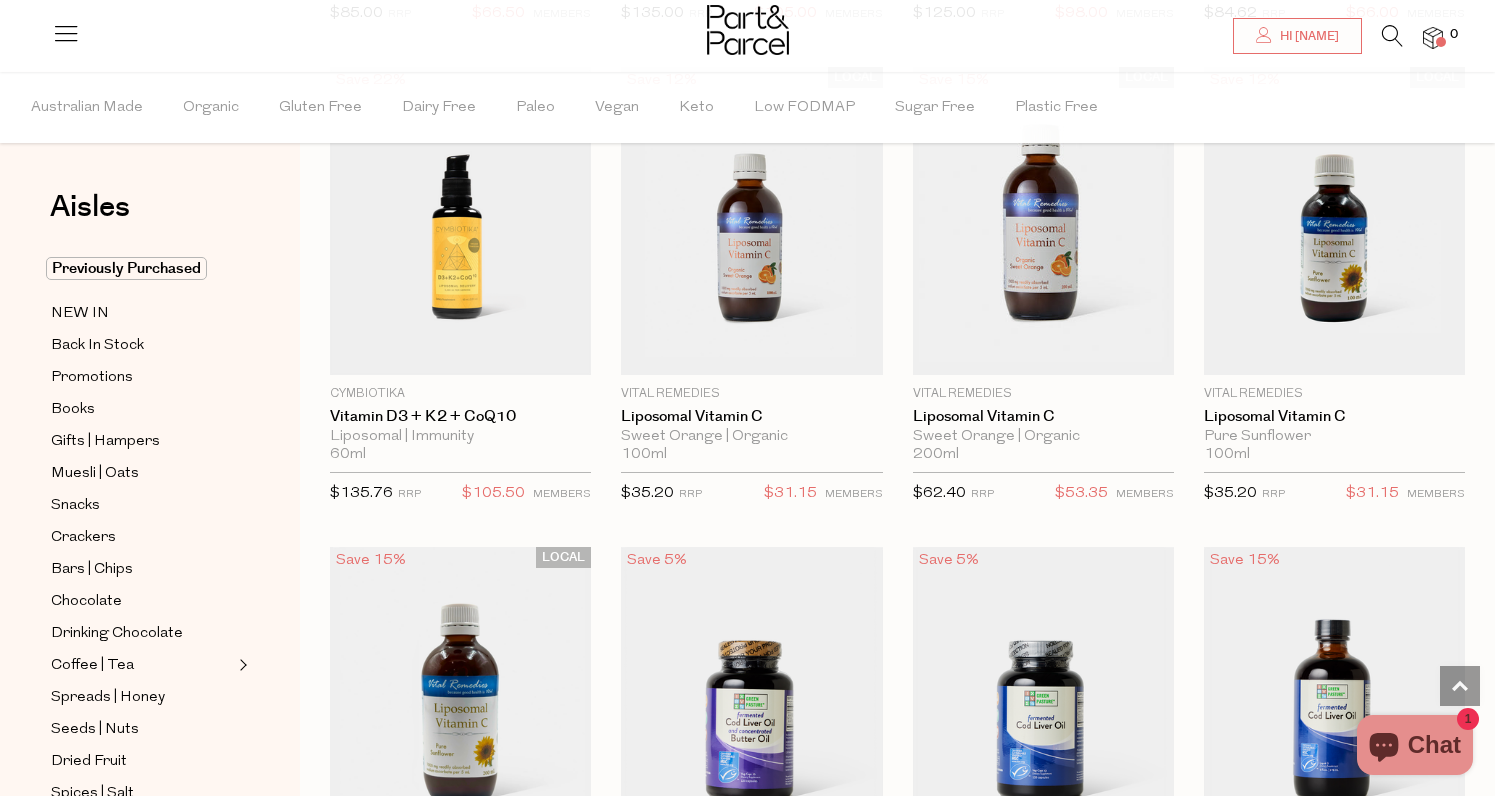 scroll, scrollTop: 1614, scrollLeft: 0, axis: vertical 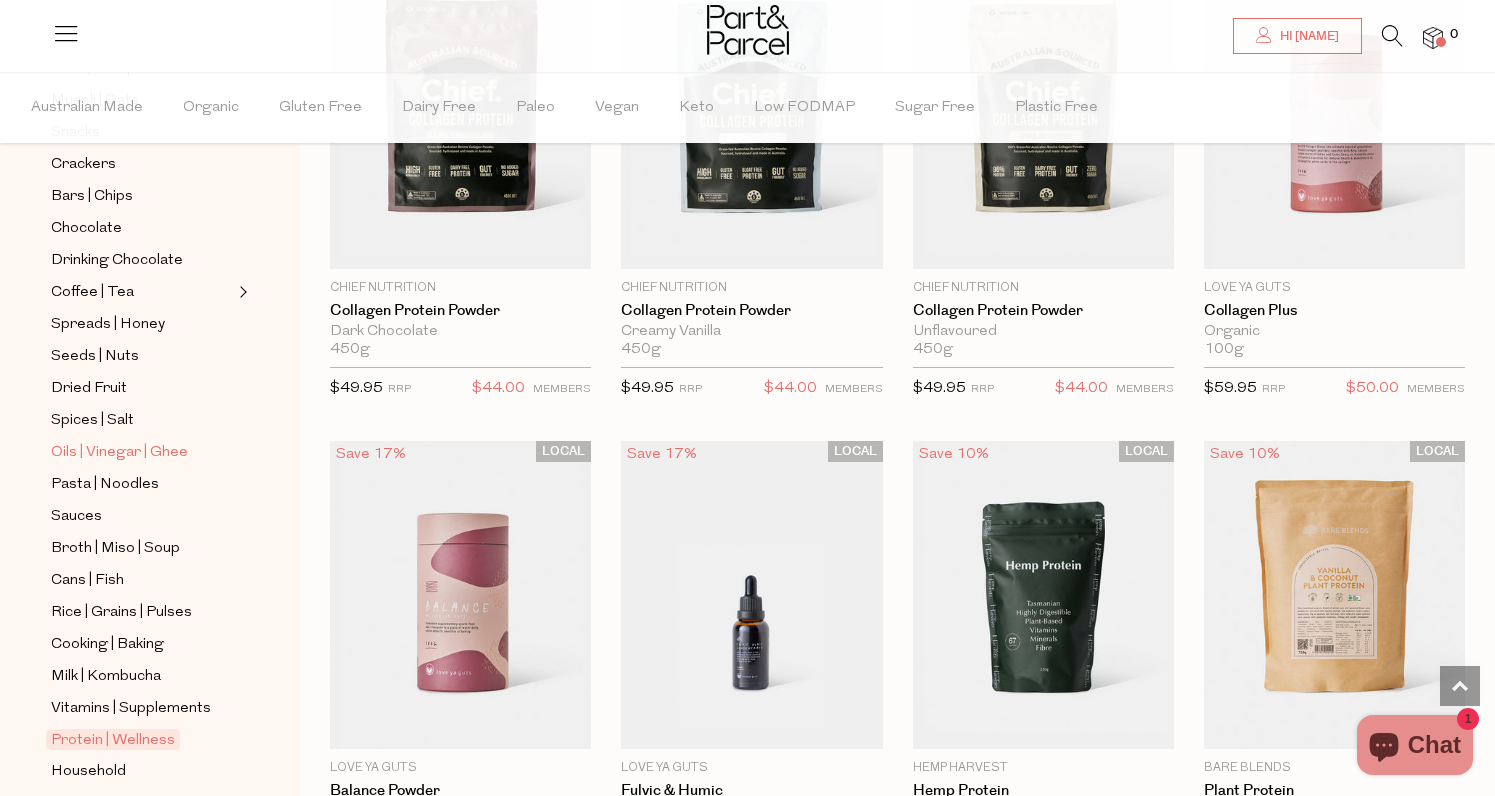 click on "Oils | Vinegar | Ghee" at bounding box center (119, 453) 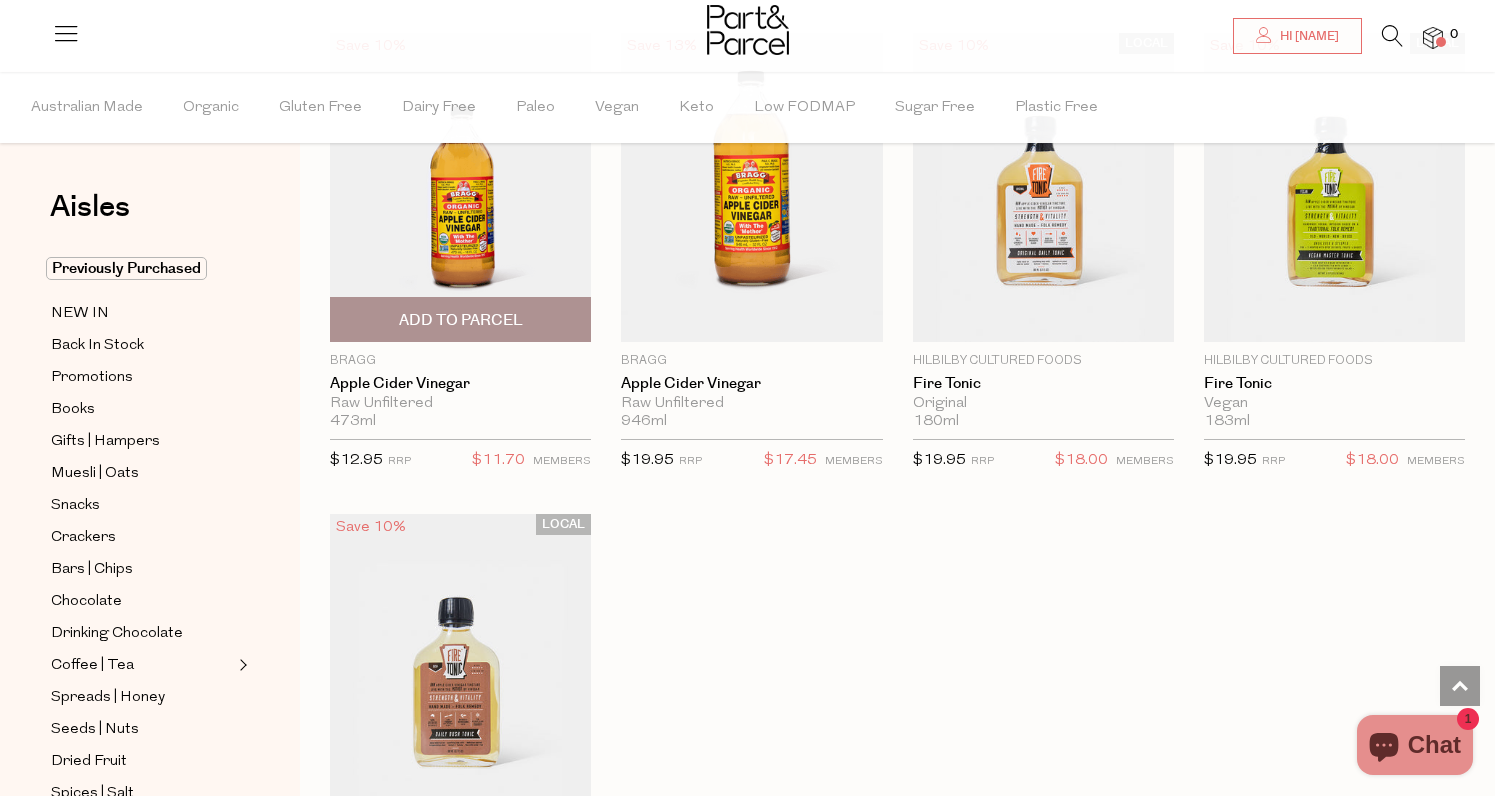 scroll, scrollTop: 5060, scrollLeft: 0, axis: vertical 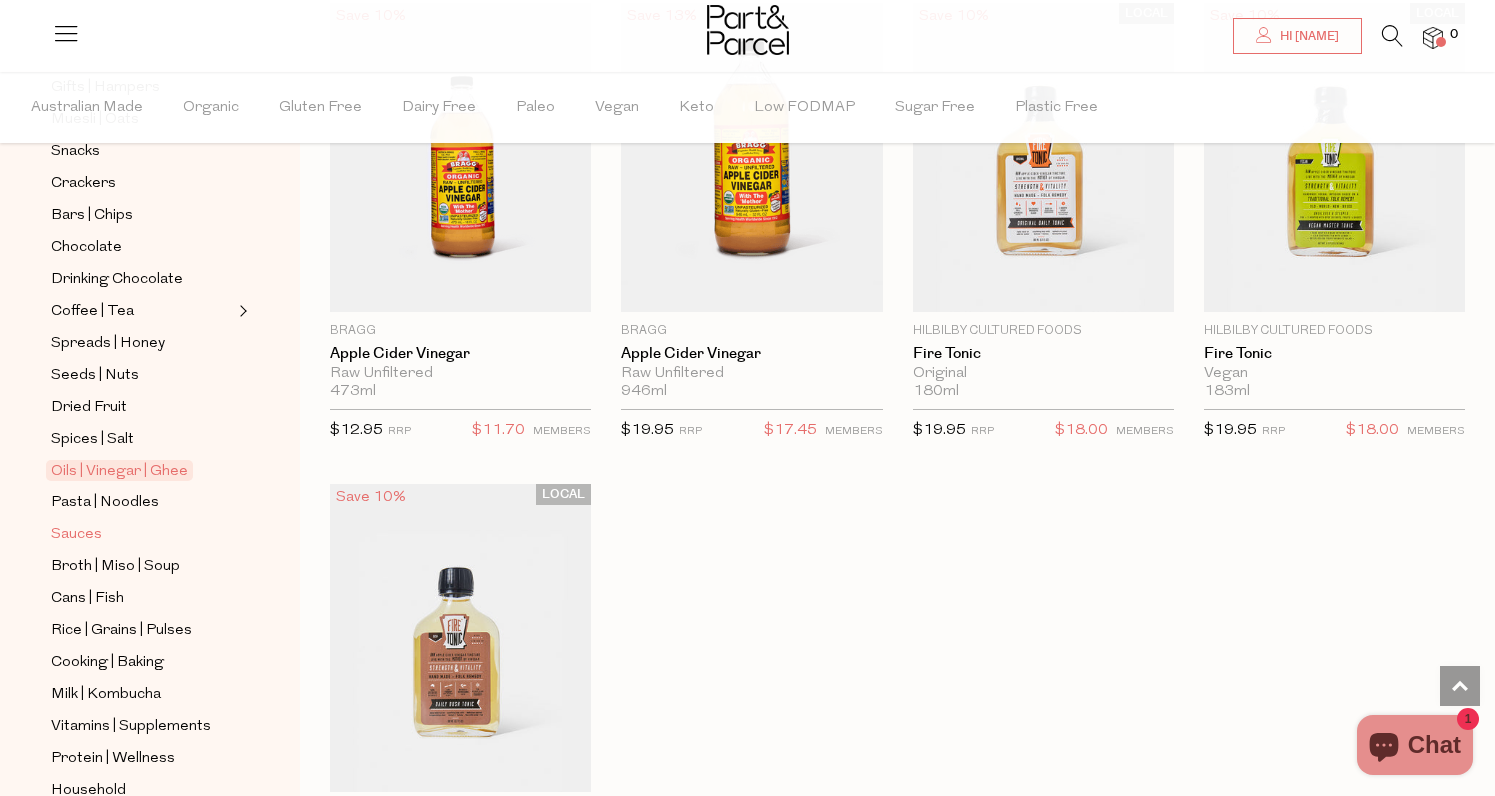 click on "Sauces" at bounding box center [76, 535] 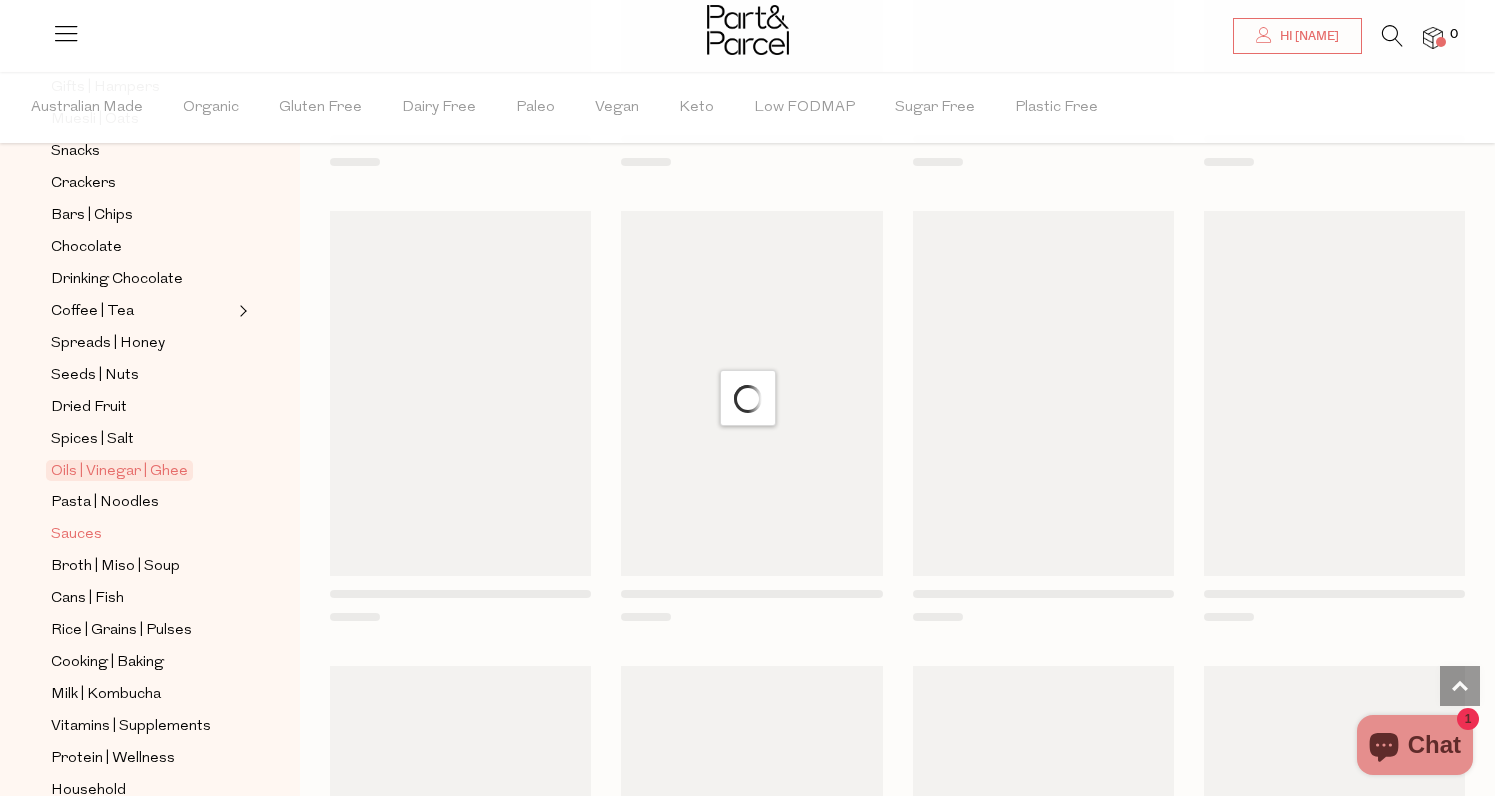 scroll, scrollTop: 0, scrollLeft: 0, axis: both 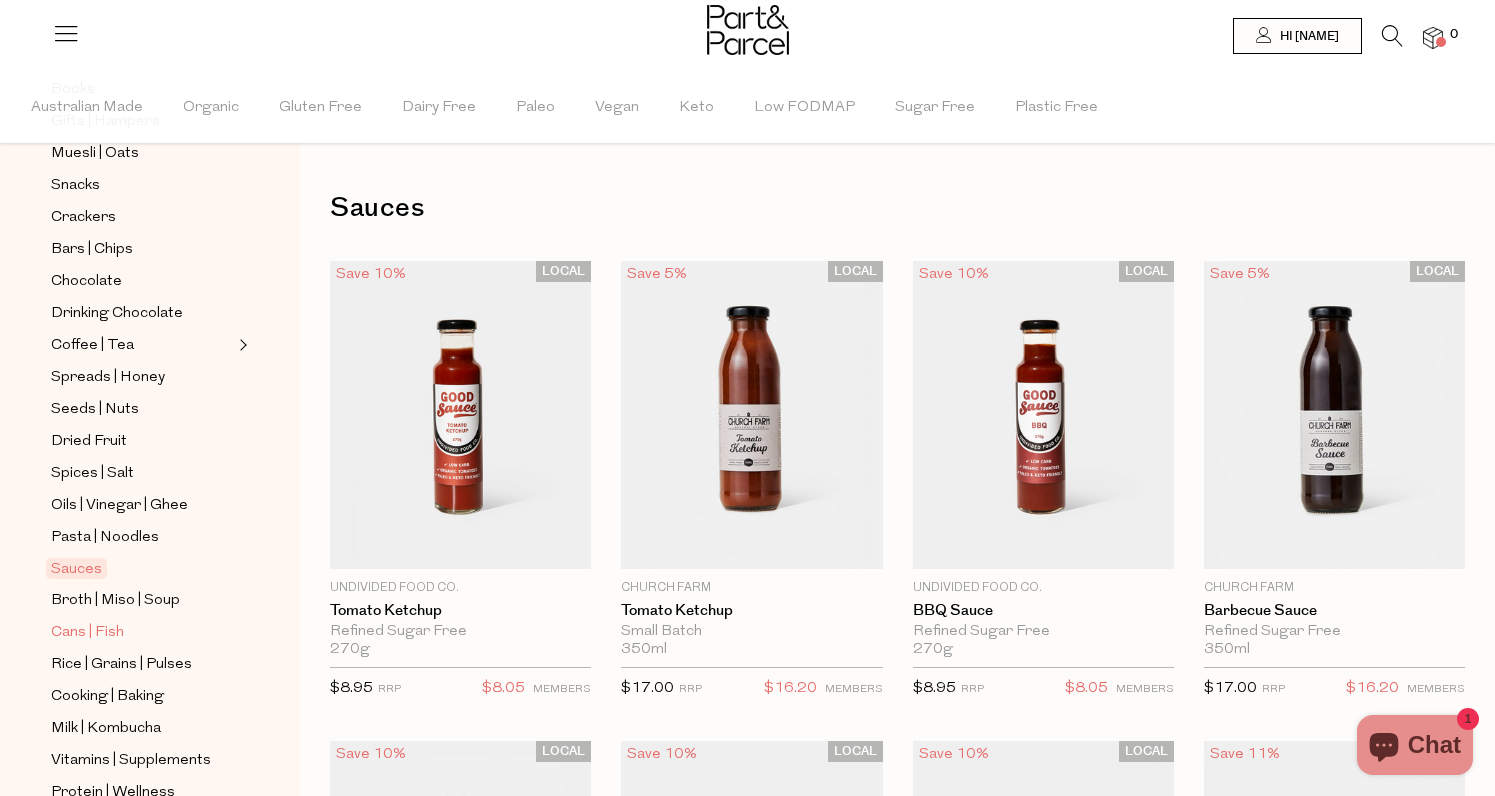click on "Cans | Fish" at bounding box center (87, 633) 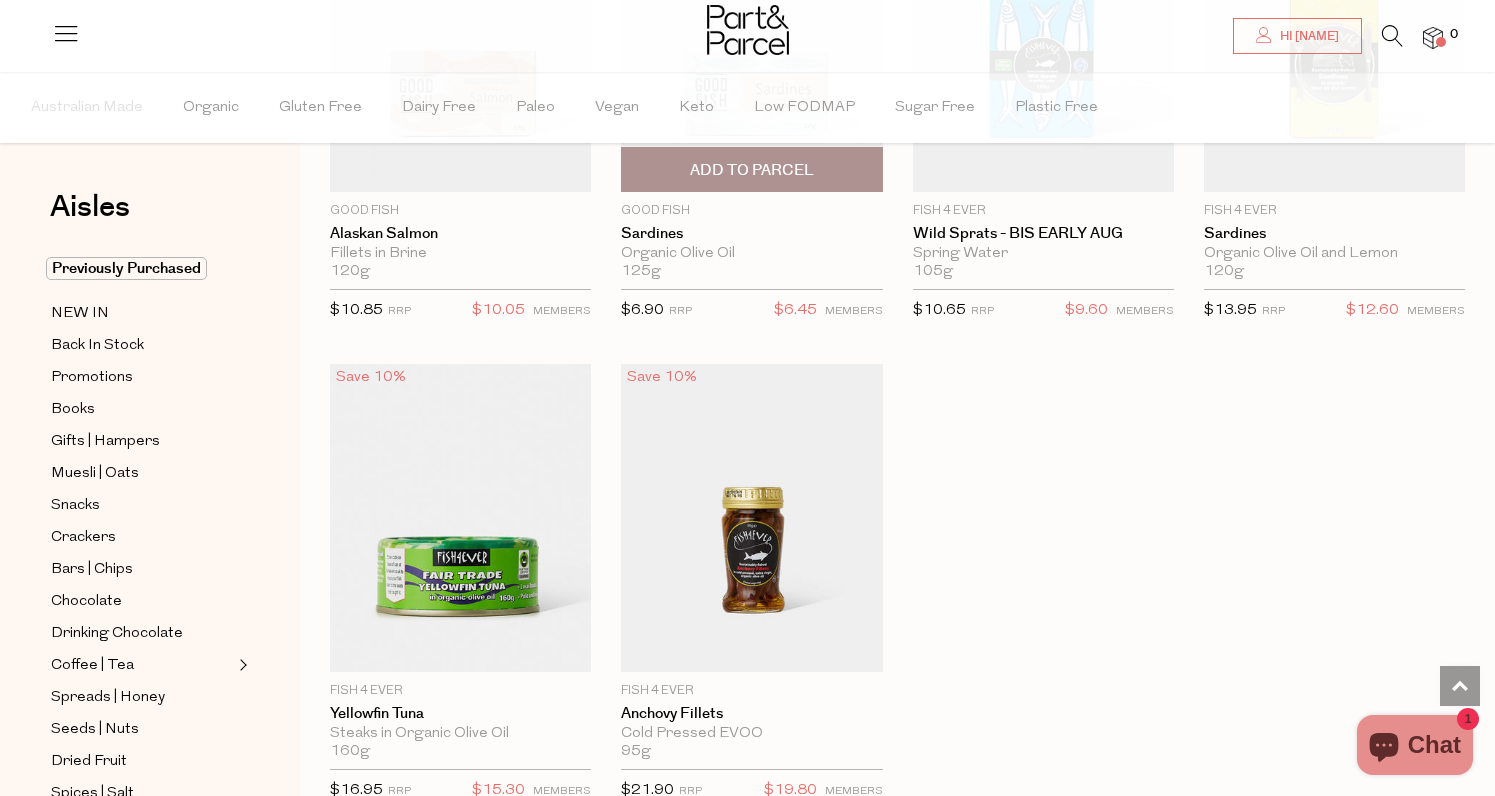 scroll, scrollTop: 2954, scrollLeft: 0, axis: vertical 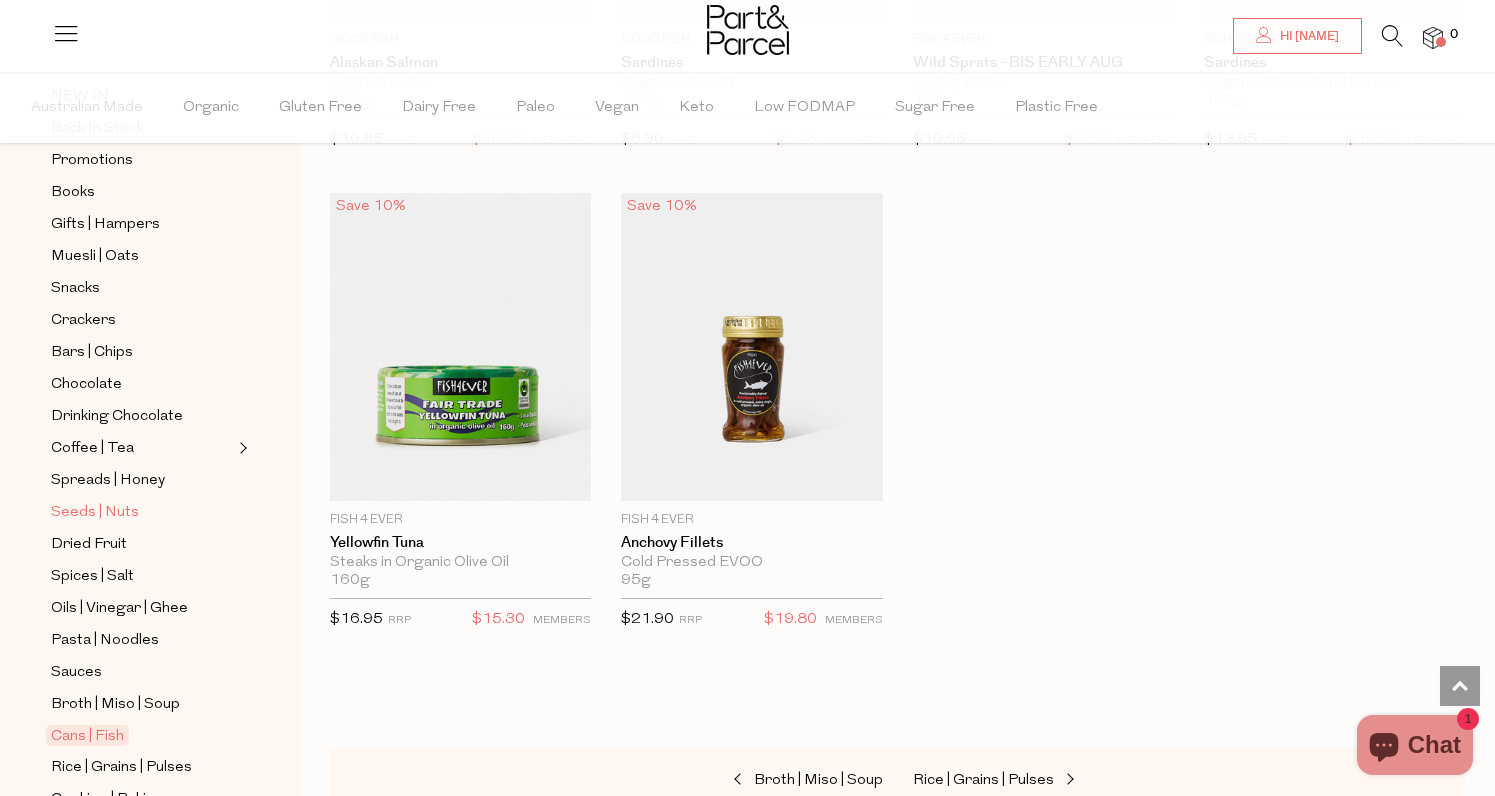 click on "Seeds | Nuts" at bounding box center [95, 513] 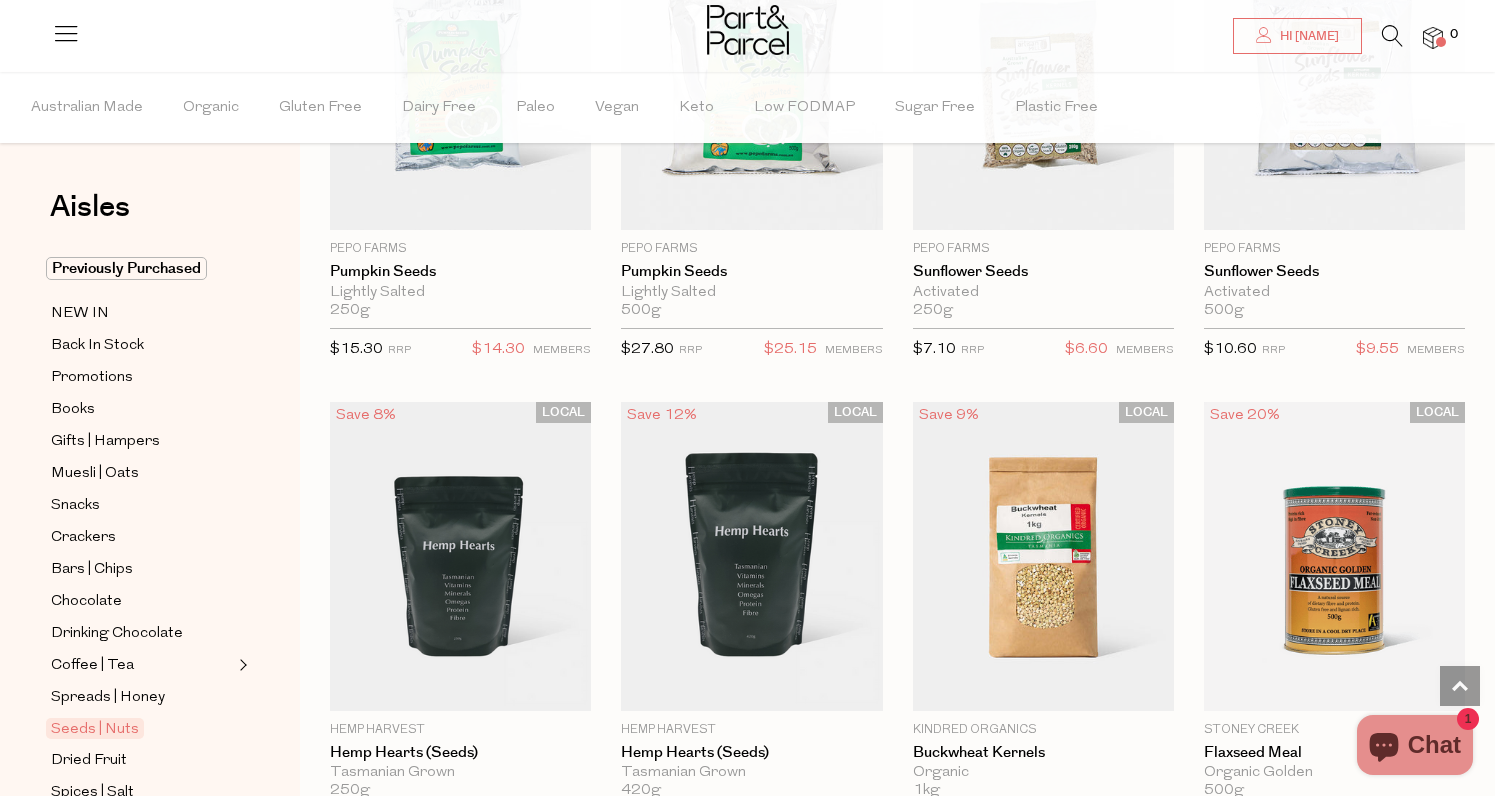 scroll, scrollTop: 4742, scrollLeft: 0, axis: vertical 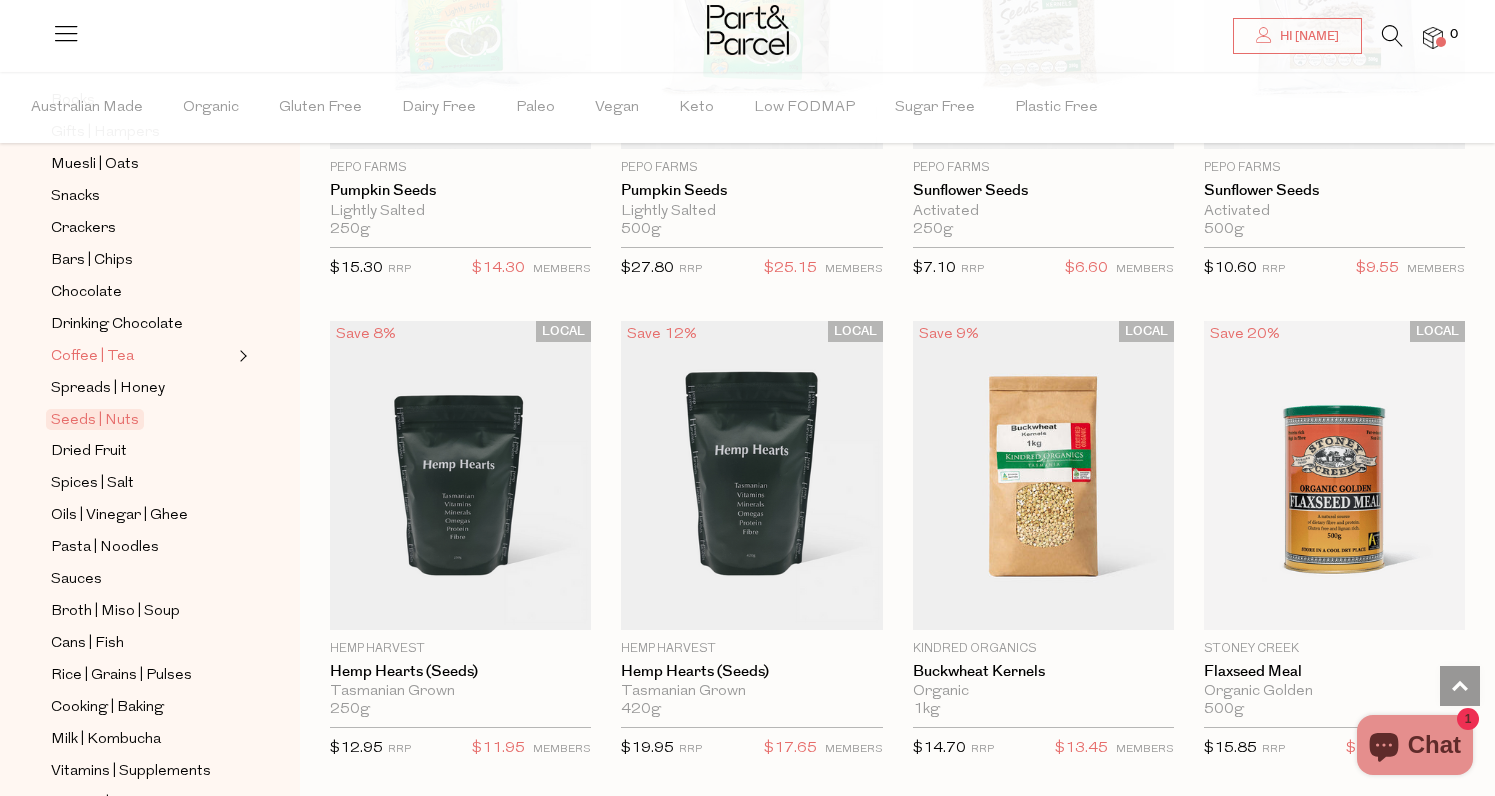 click on "Coffee | Tea" at bounding box center [92, 357] 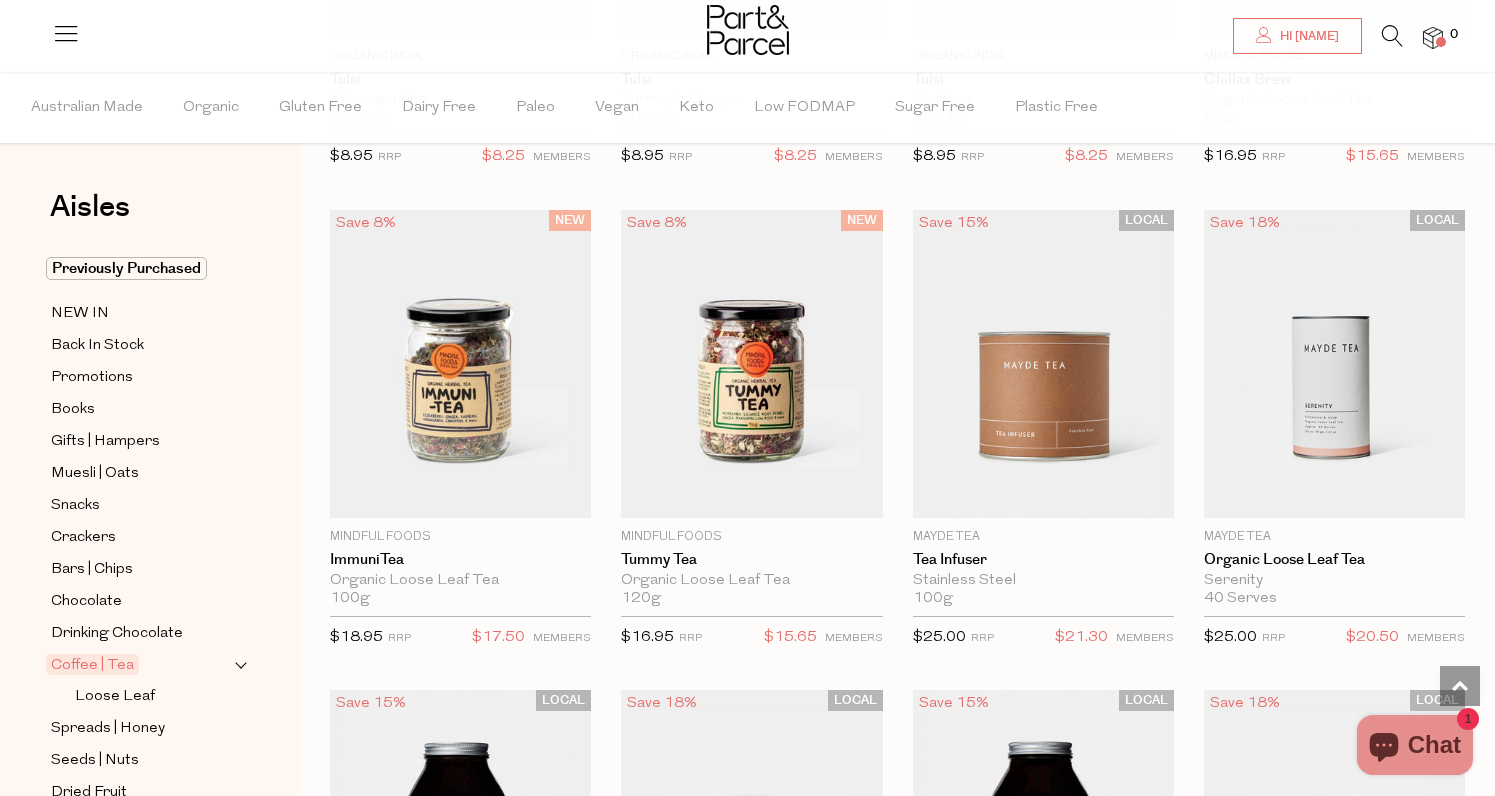 scroll, scrollTop: 3896, scrollLeft: 1, axis: both 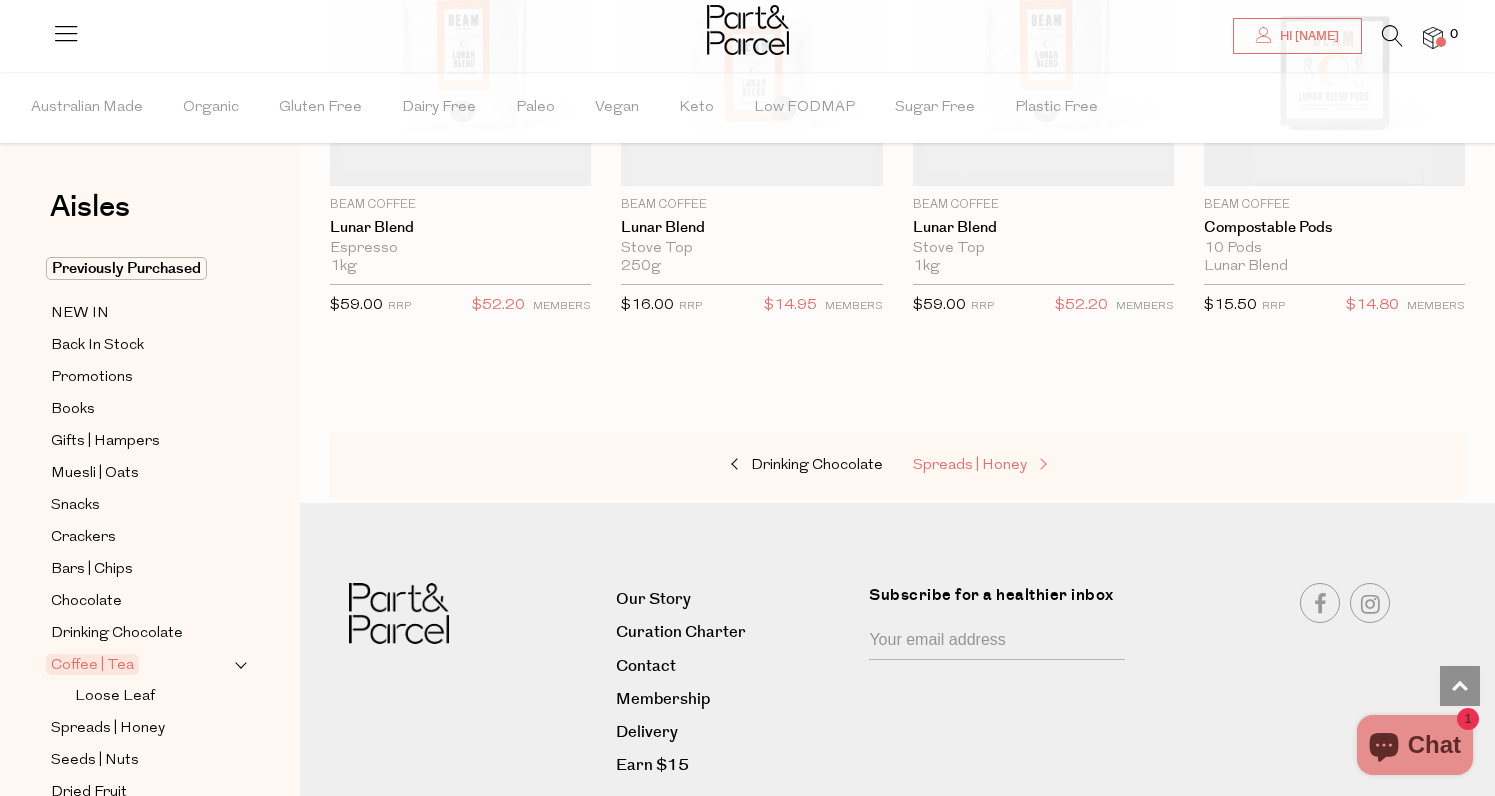 click on "Spreads | Honey" at bounding box center [970, 465] 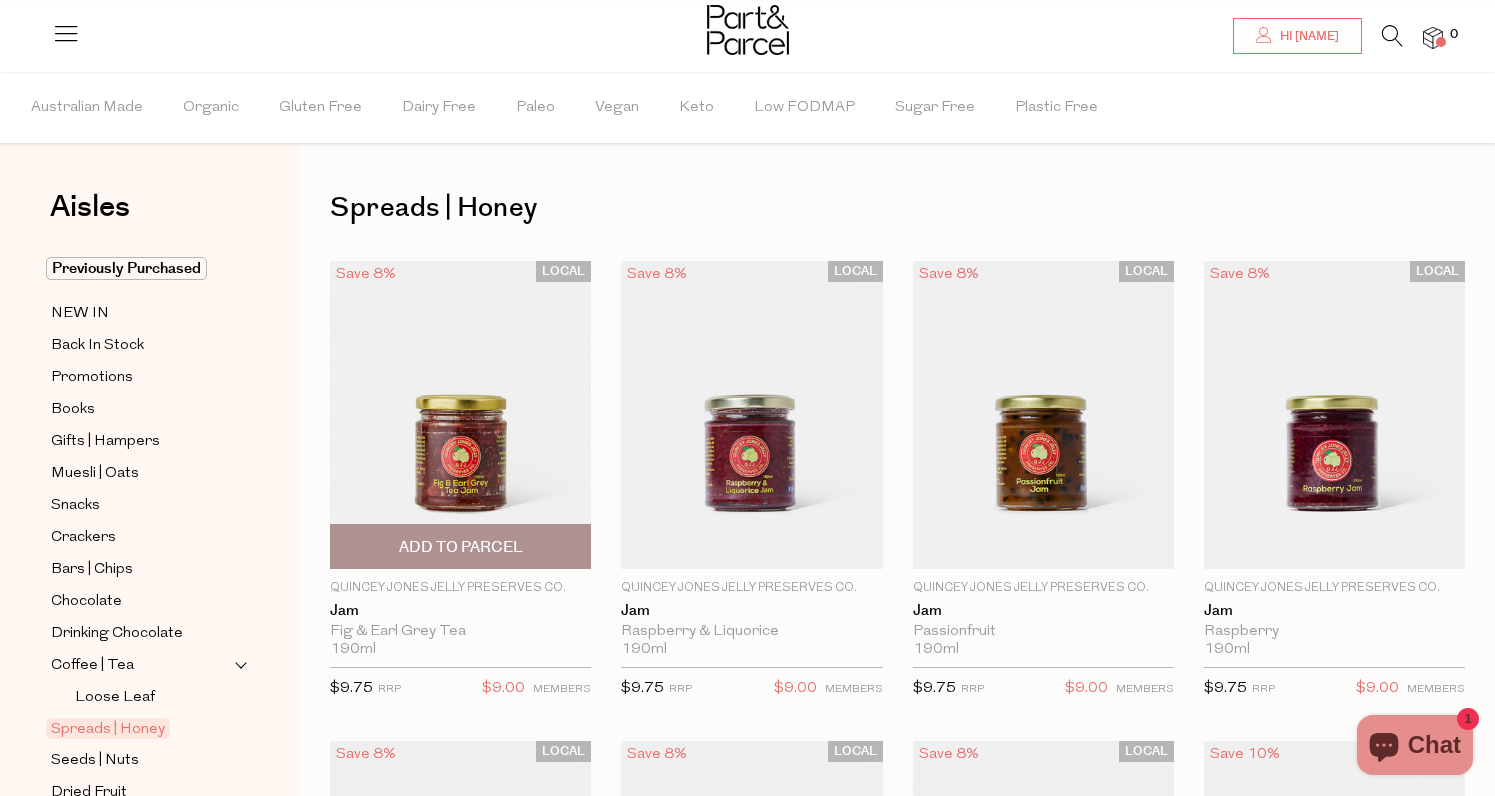 scroll, scrollTop: 99, scrollLeft: 0, axis: vertical 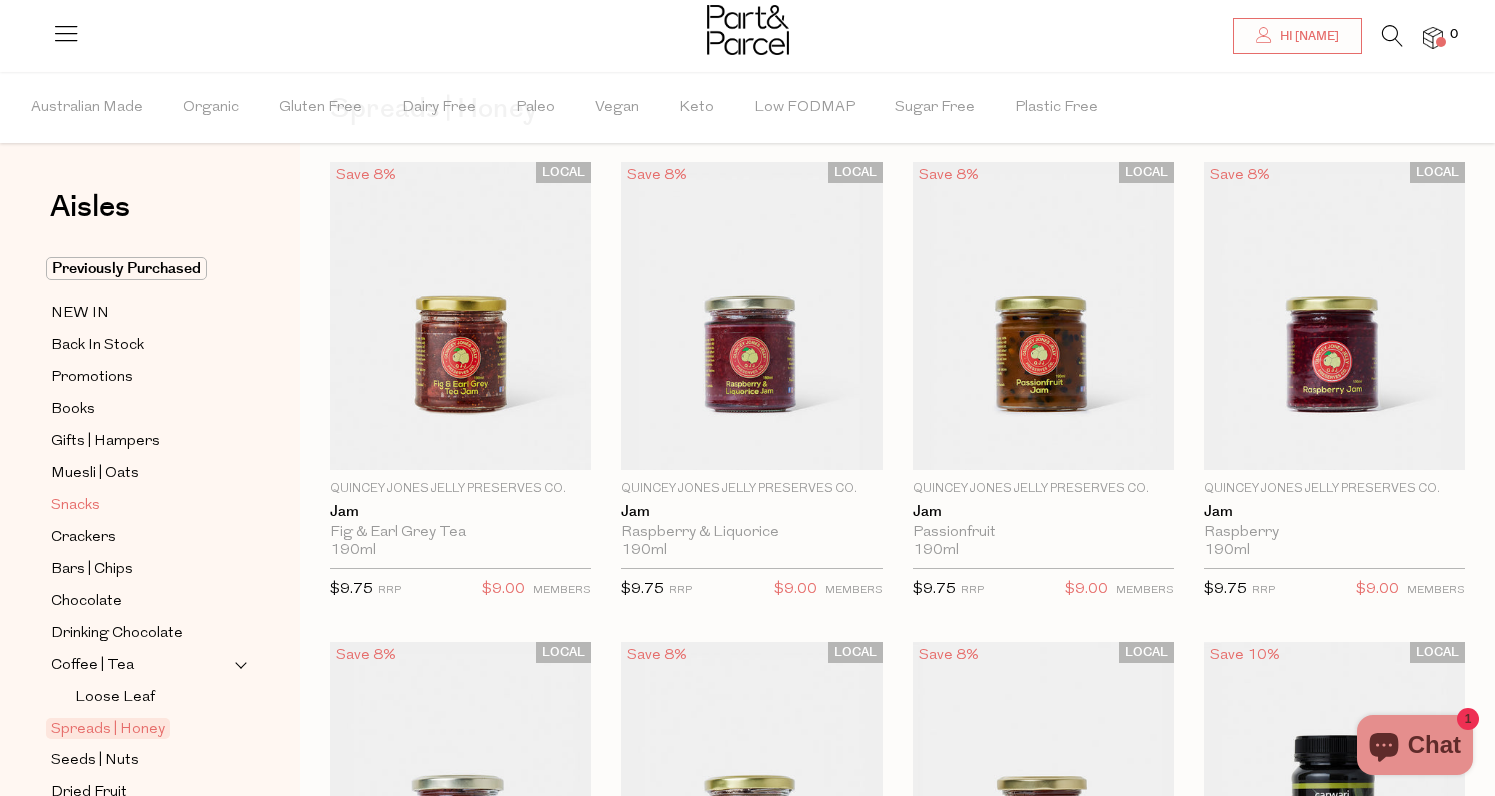 click on "Snacks" at bounding box center (75, 506) 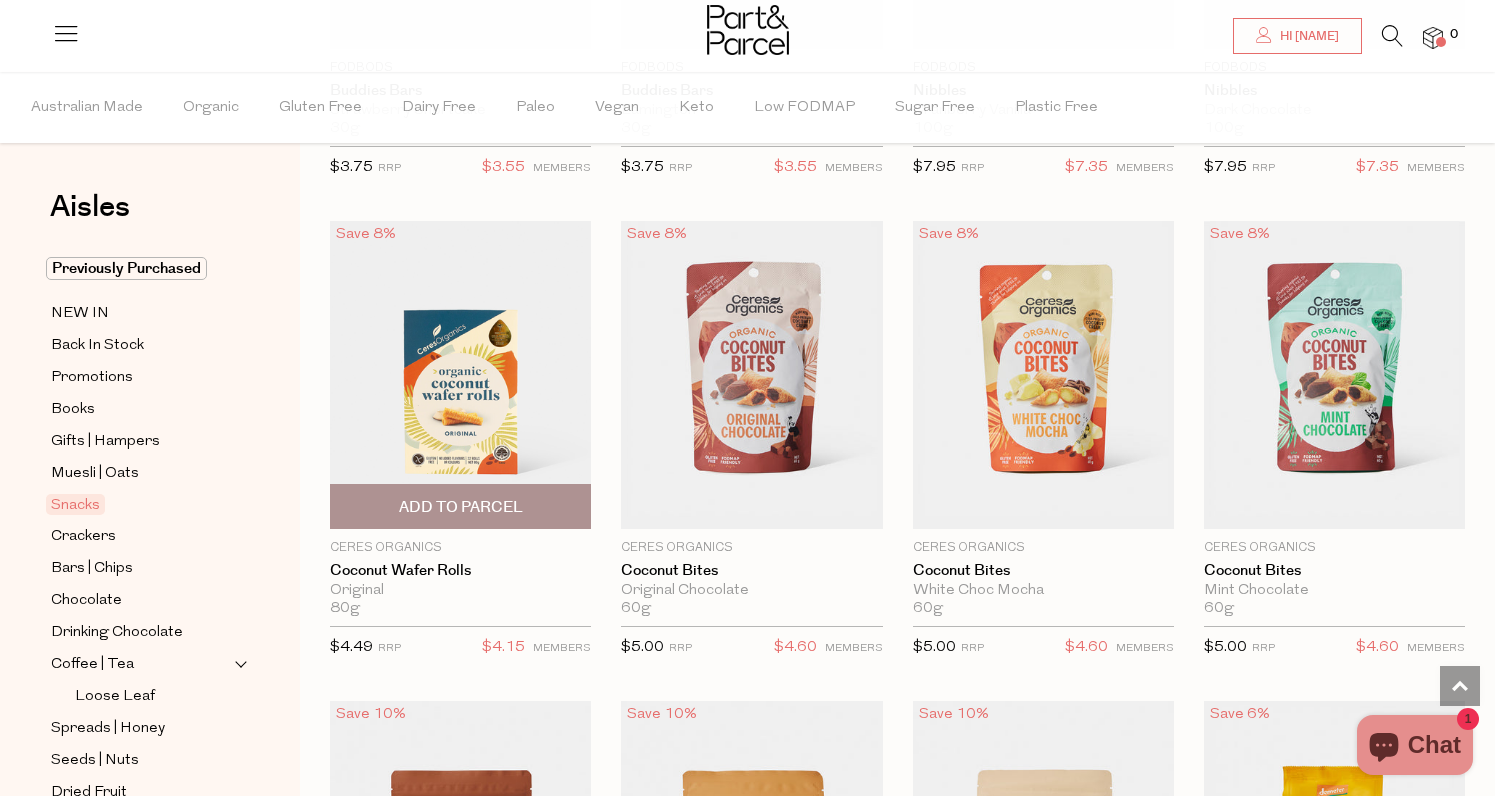 scroll, scrollTop: 3403, scrollLeft: 0, axis: vertical 